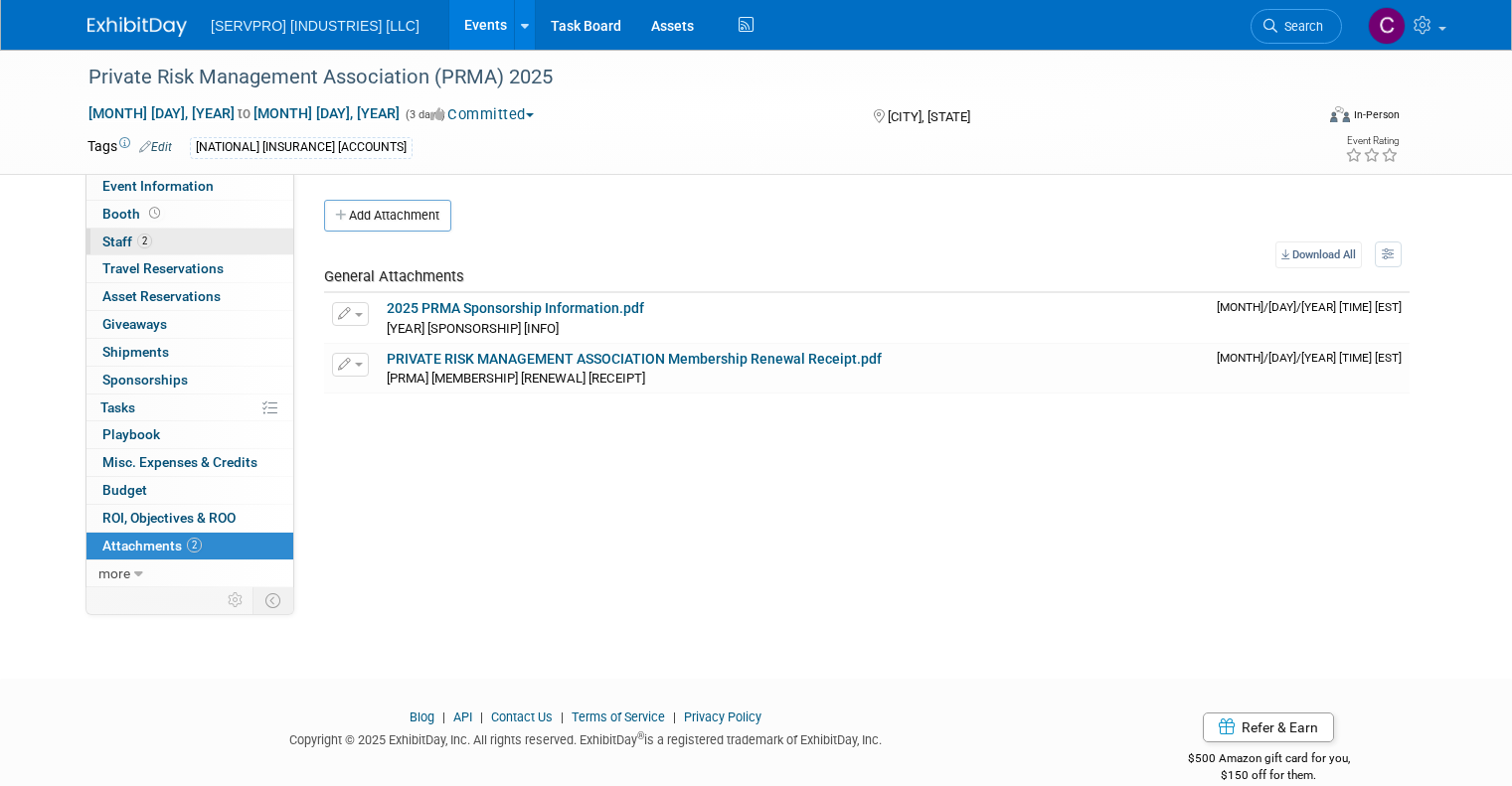 scroll, scrollTop: 0, scrollLeft: 0, axis: both 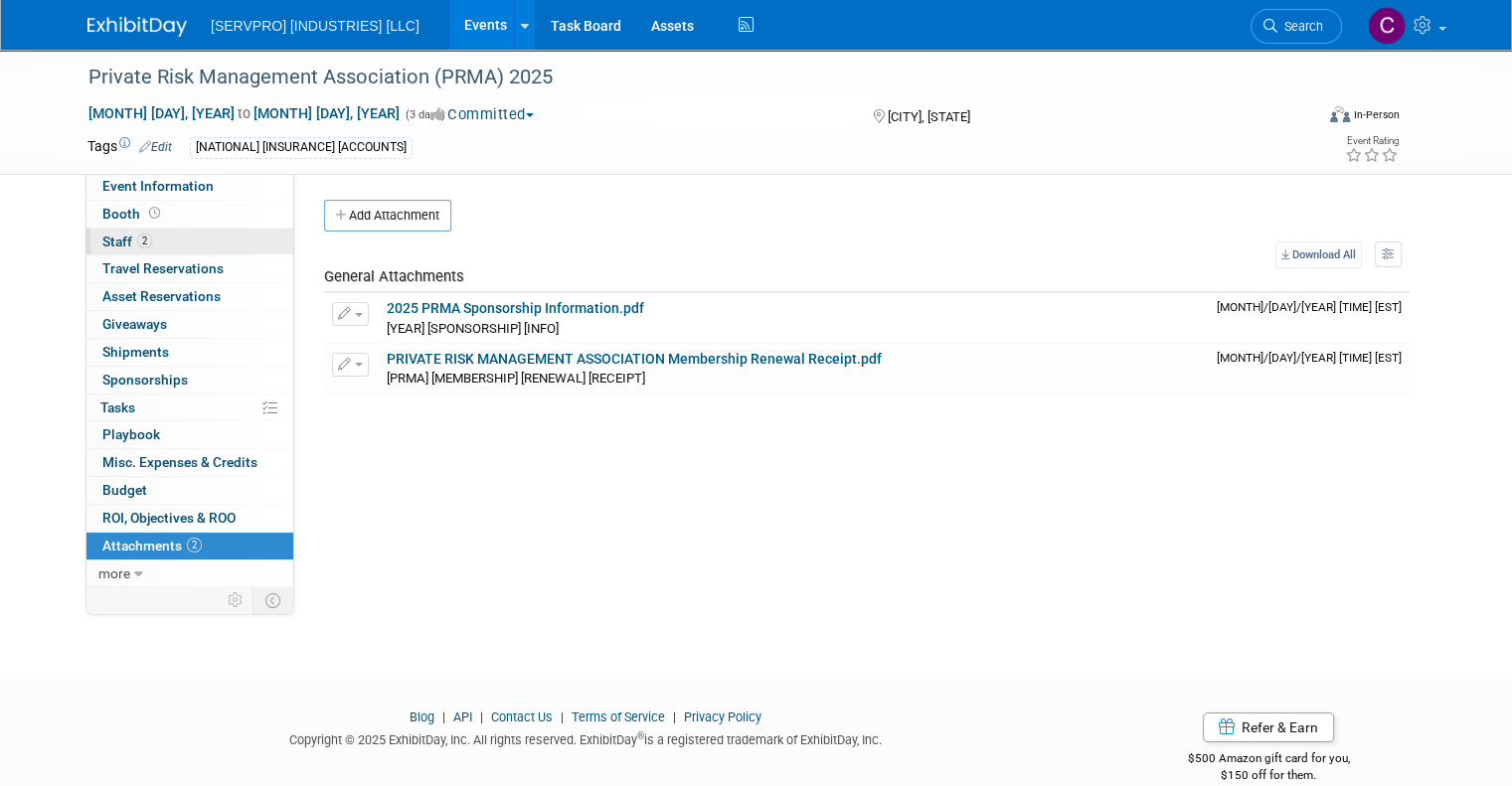 click on "2
Staff 2" at bounding box center (190, 241) 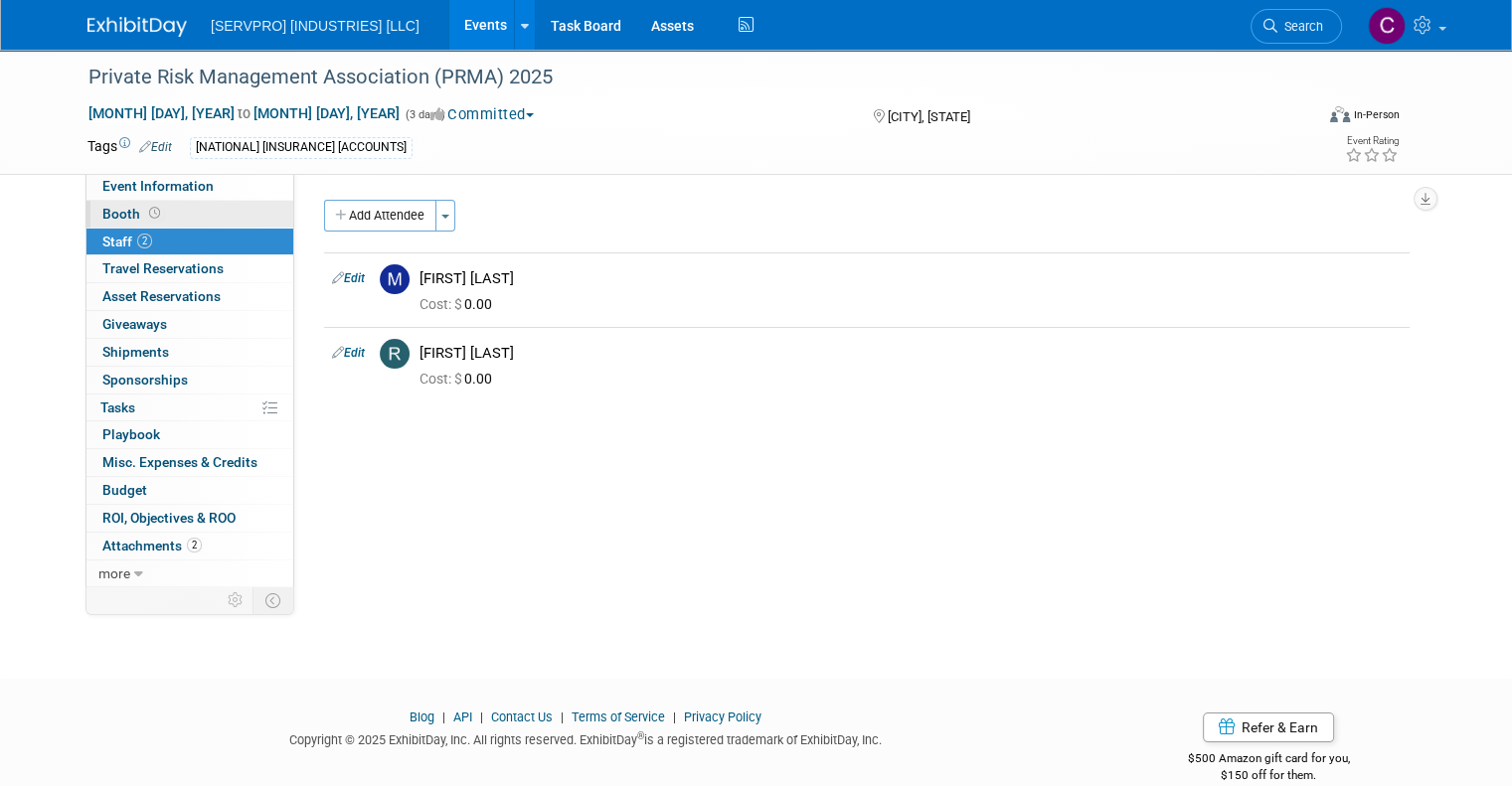 click on "Booth" at bounding box center (133, 214) 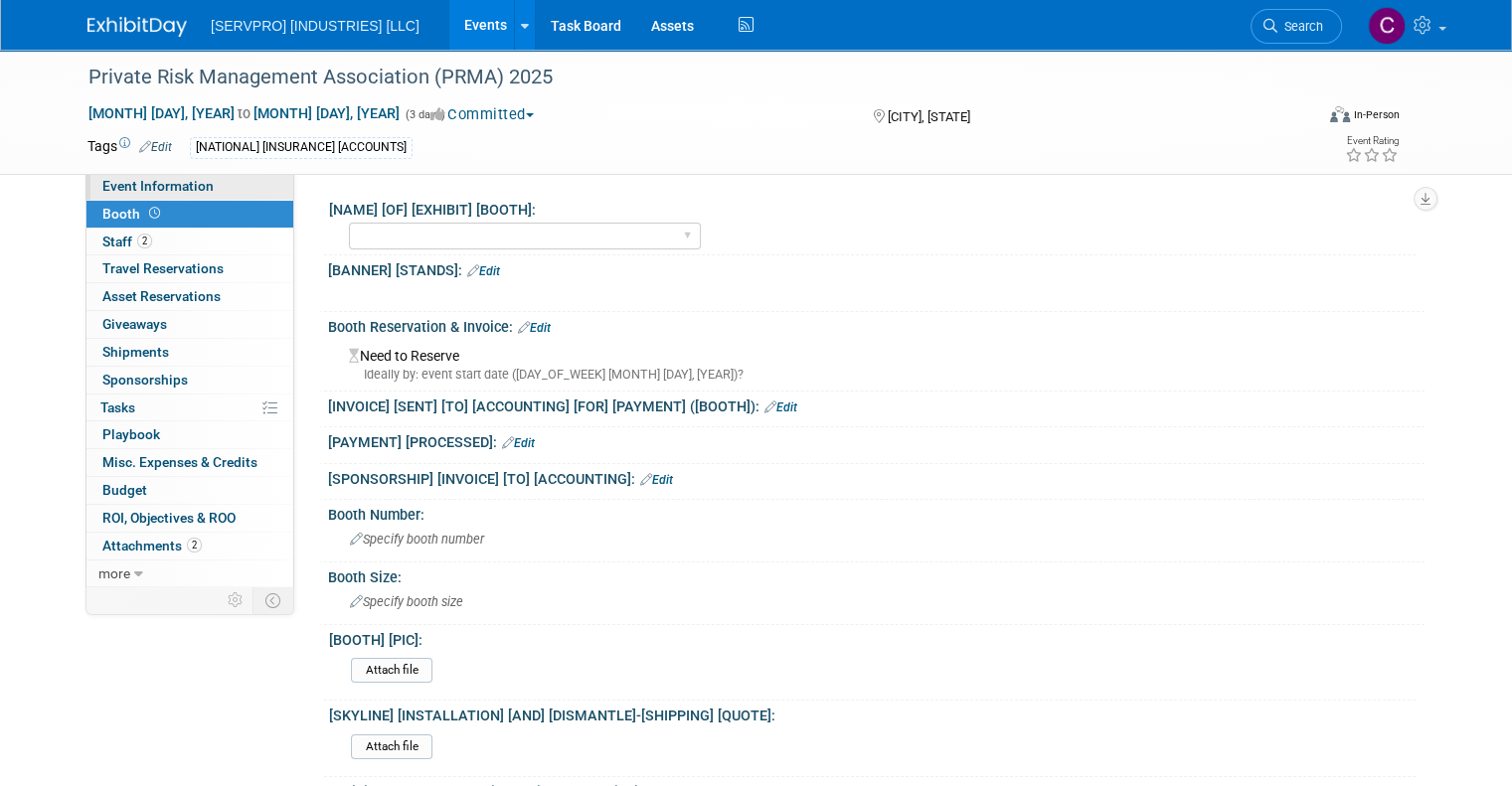 click on "Event Information" at bounding box center [158, 186] 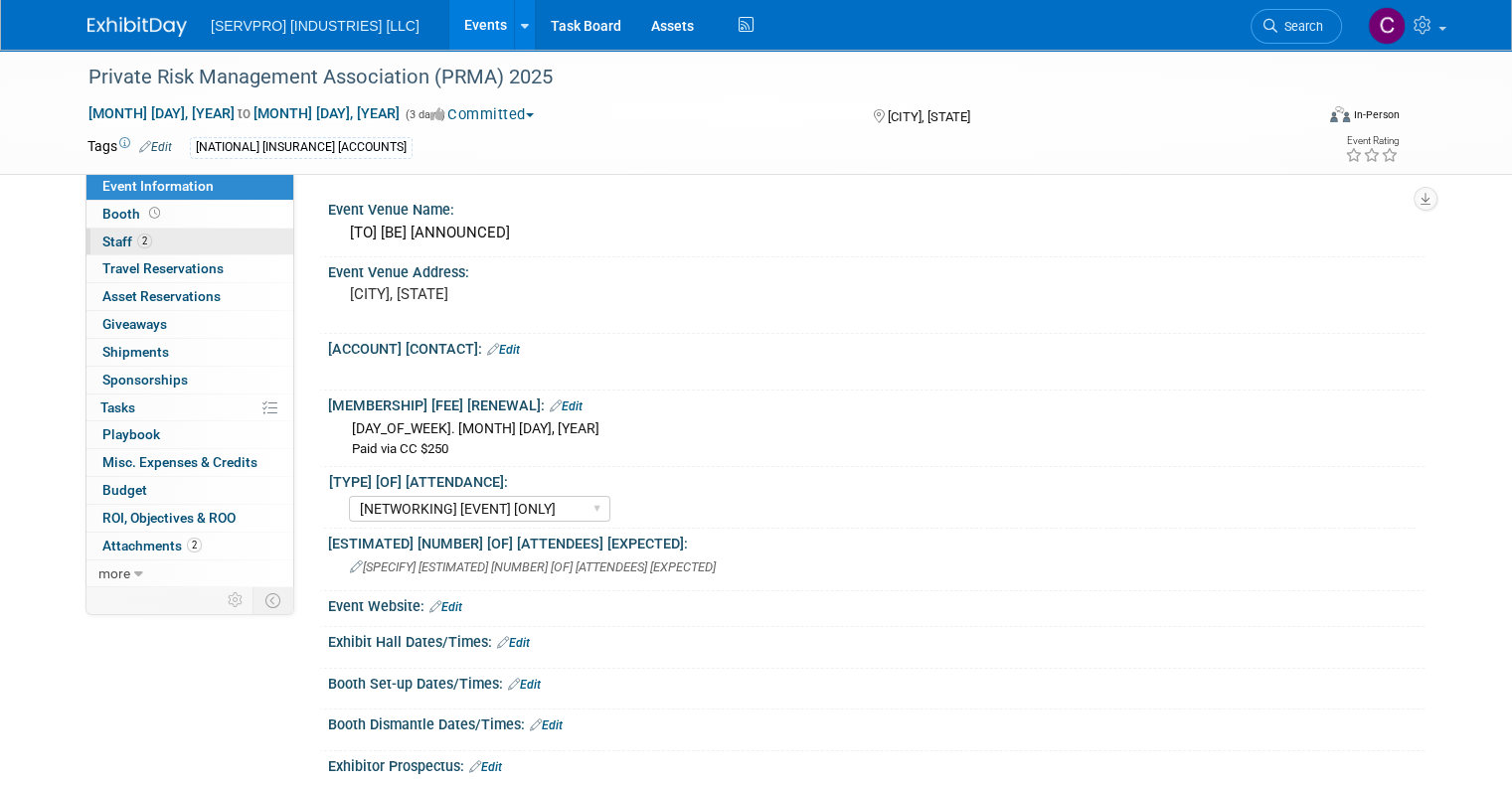 click on "Staff 2" at bounding box center (127, 241) 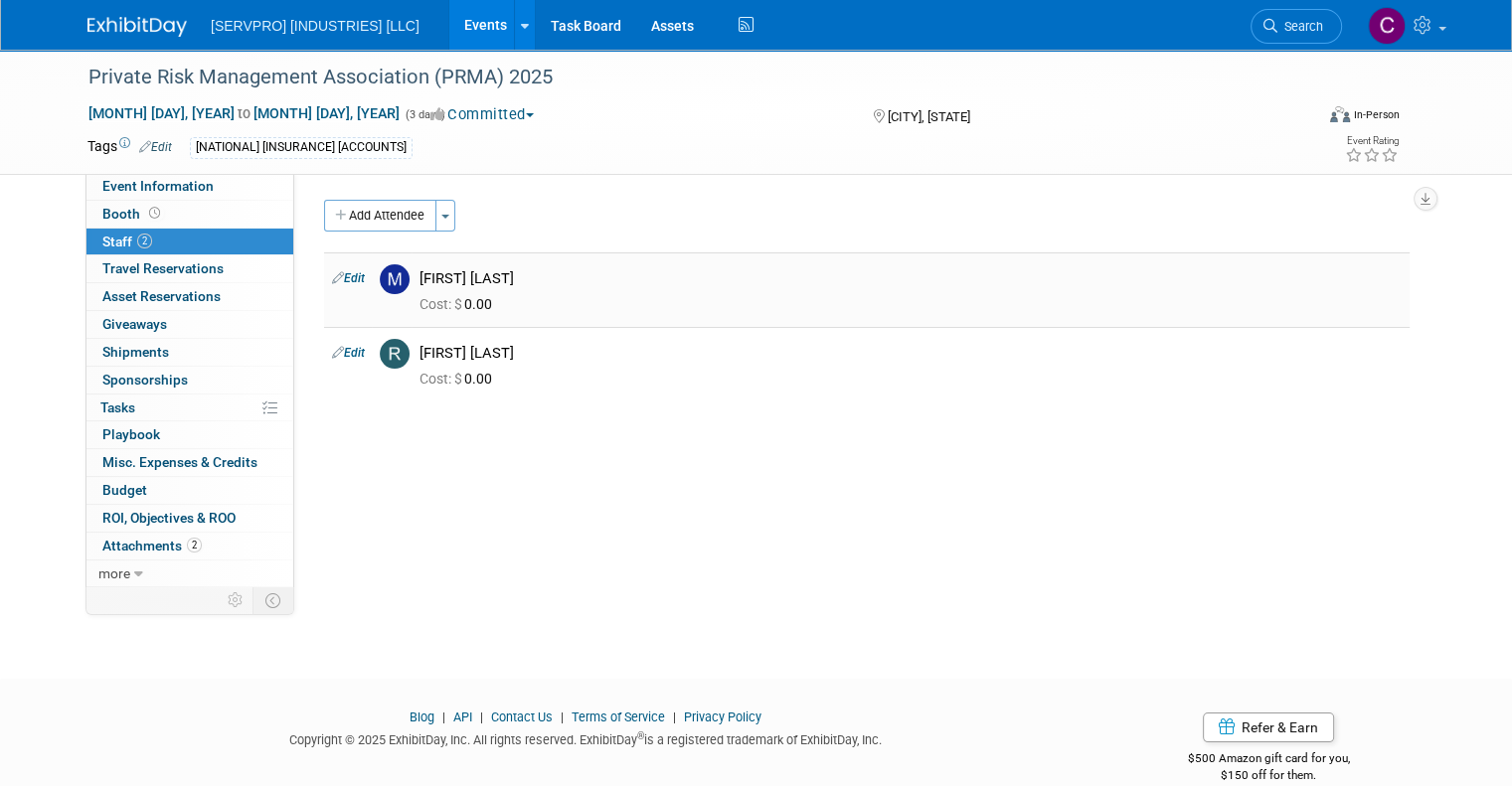 drag, startPoint x: 501, startPoint y: 411, endPoint x: 441, endPoint y: 280, distance: 144.08678 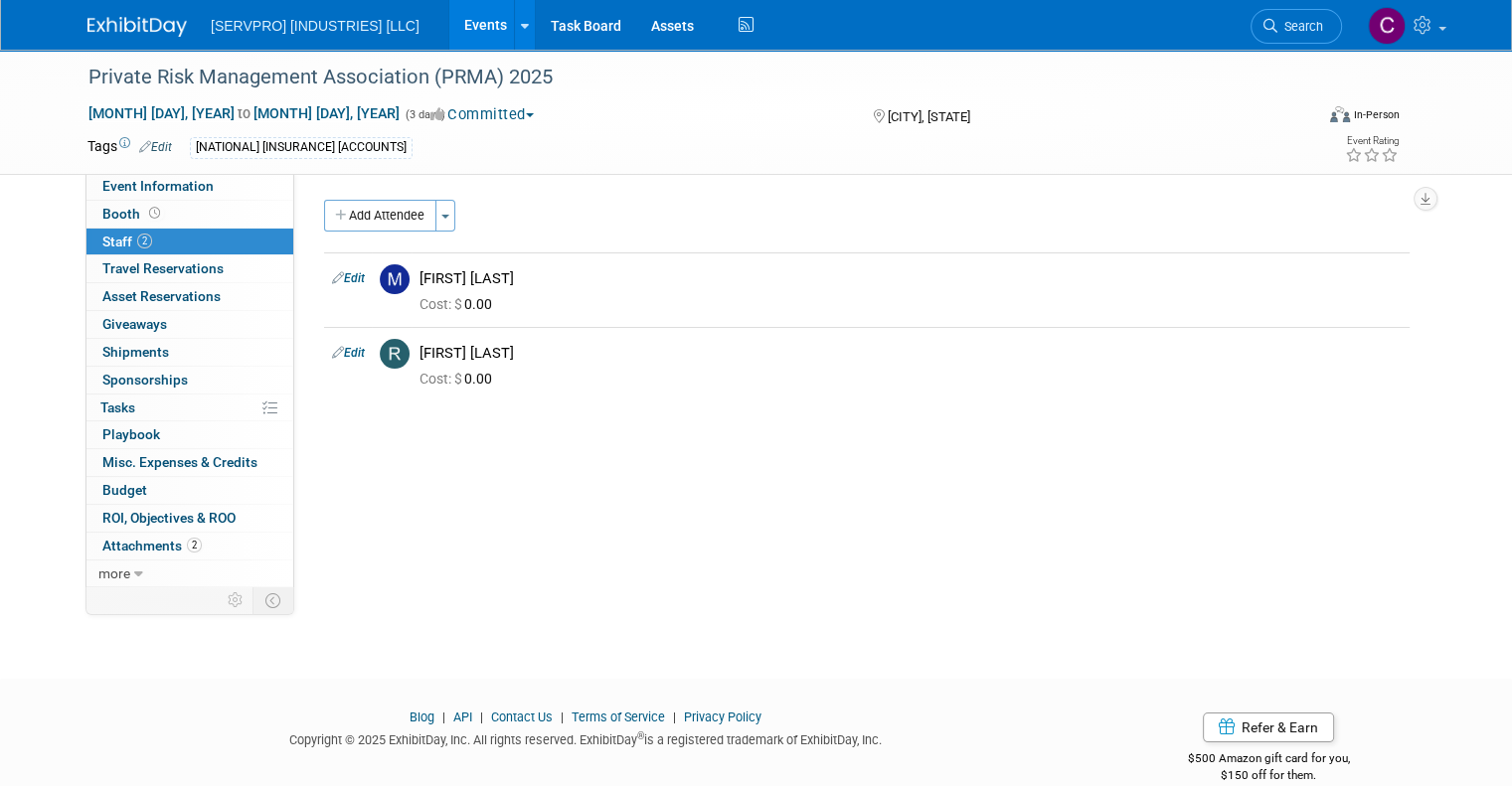 click at bounding box center [756, 696] 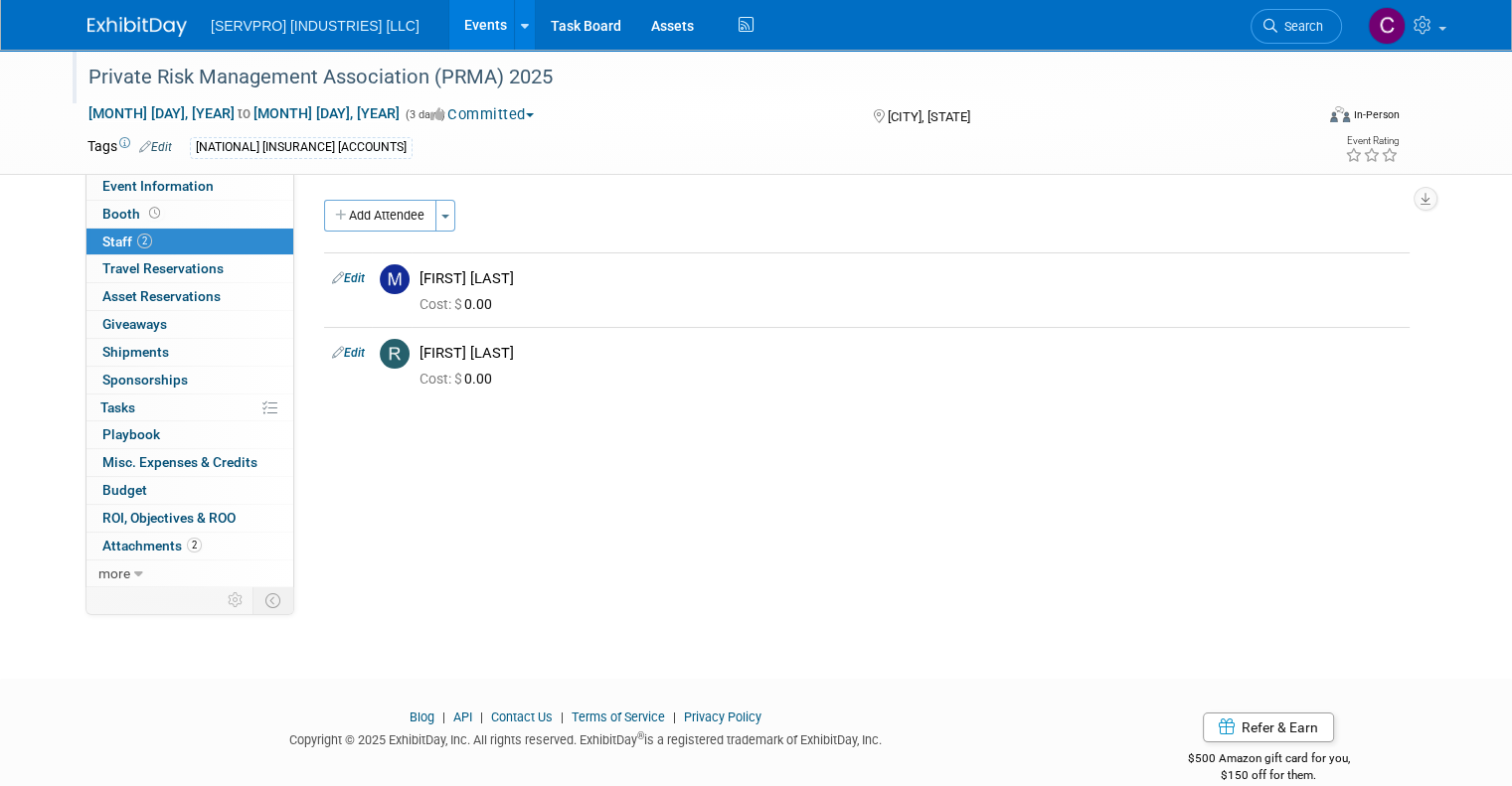 click on "Private Risk Management Association (PRMA) 2025" at bounding box center [685, 78] 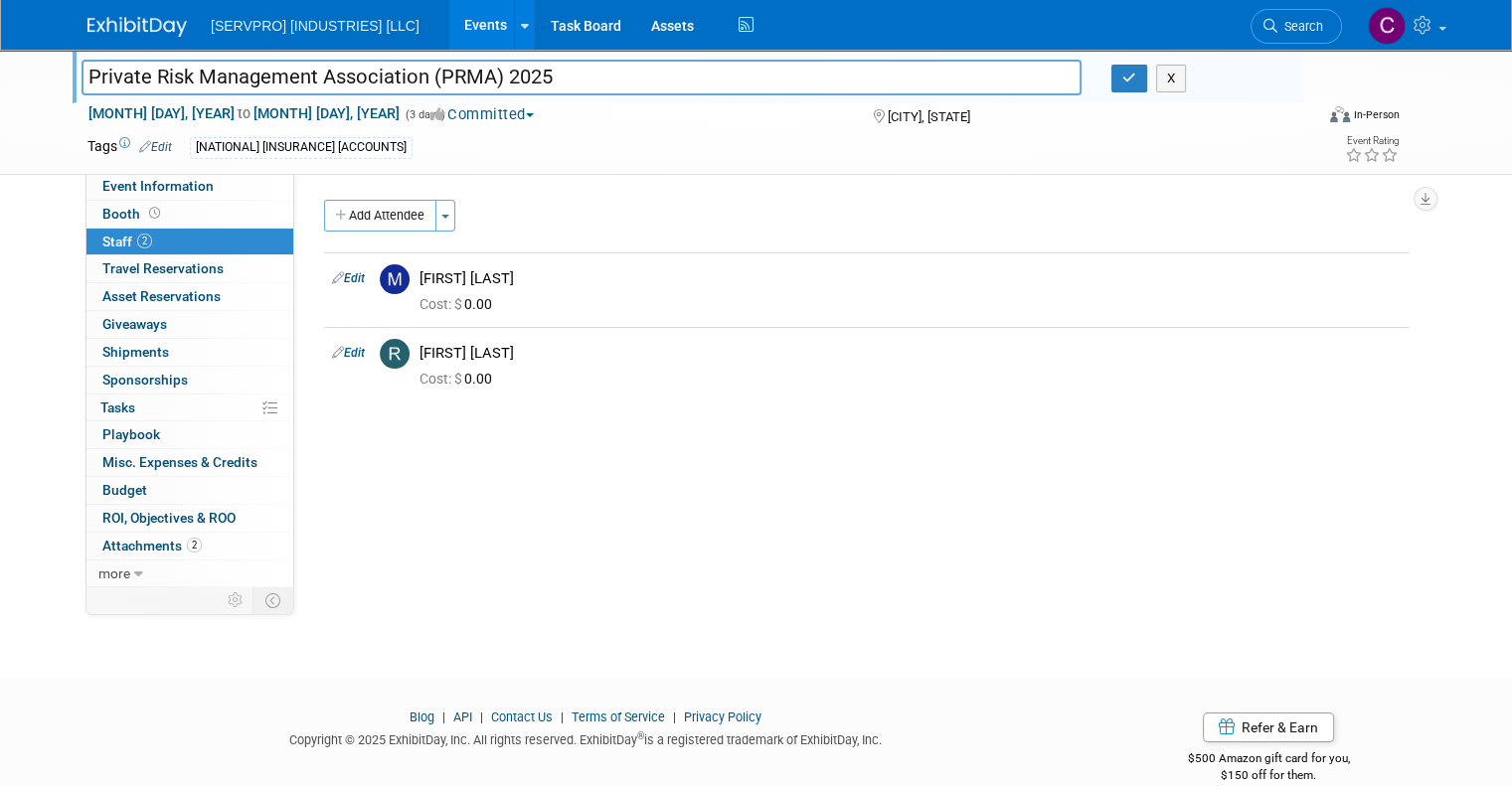 click on "Private Risk Management Association (PRMA) 2025" at bounding box center (582, 77) 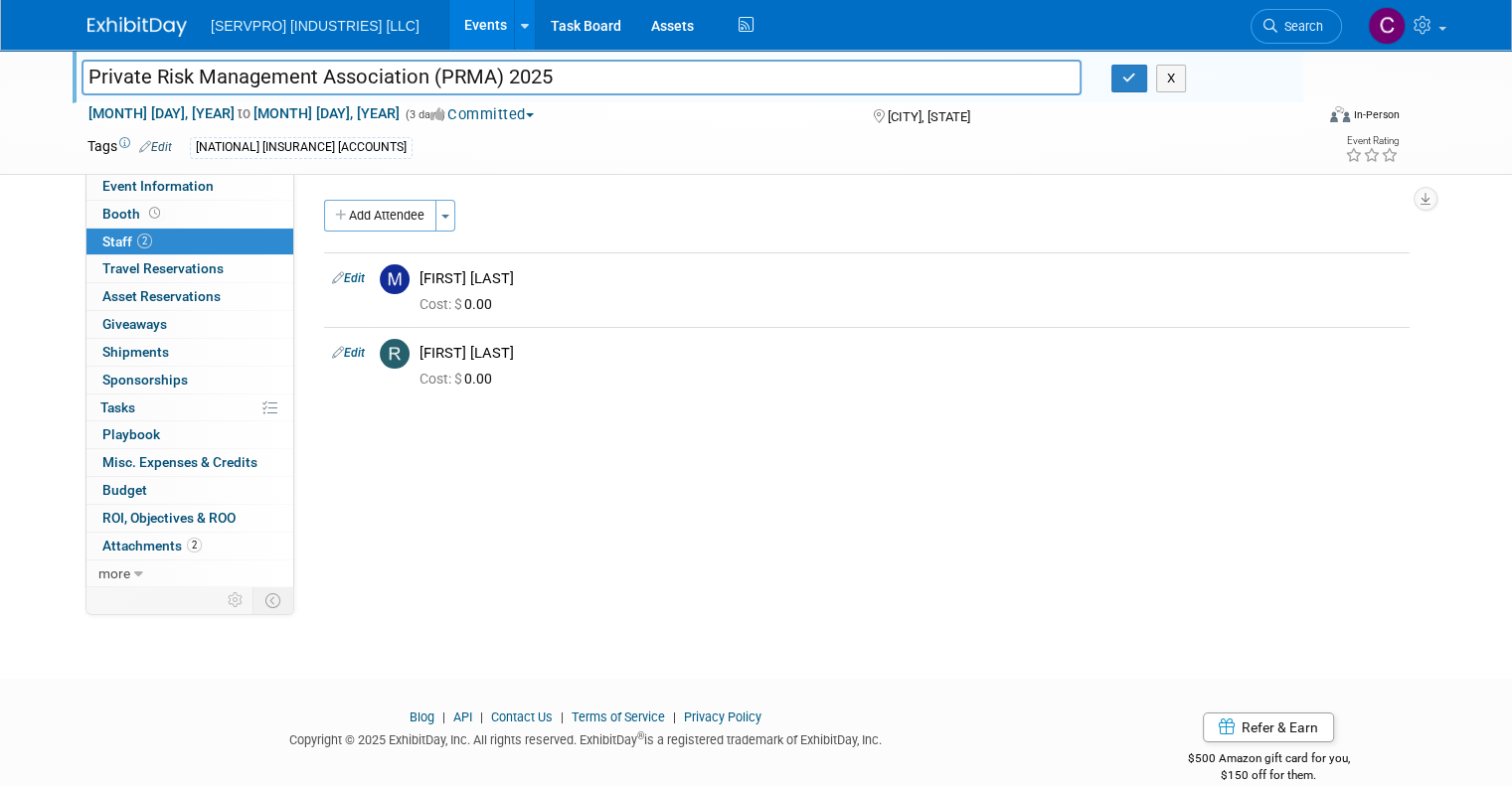 click on "Events" at bounding box center (485, 25) 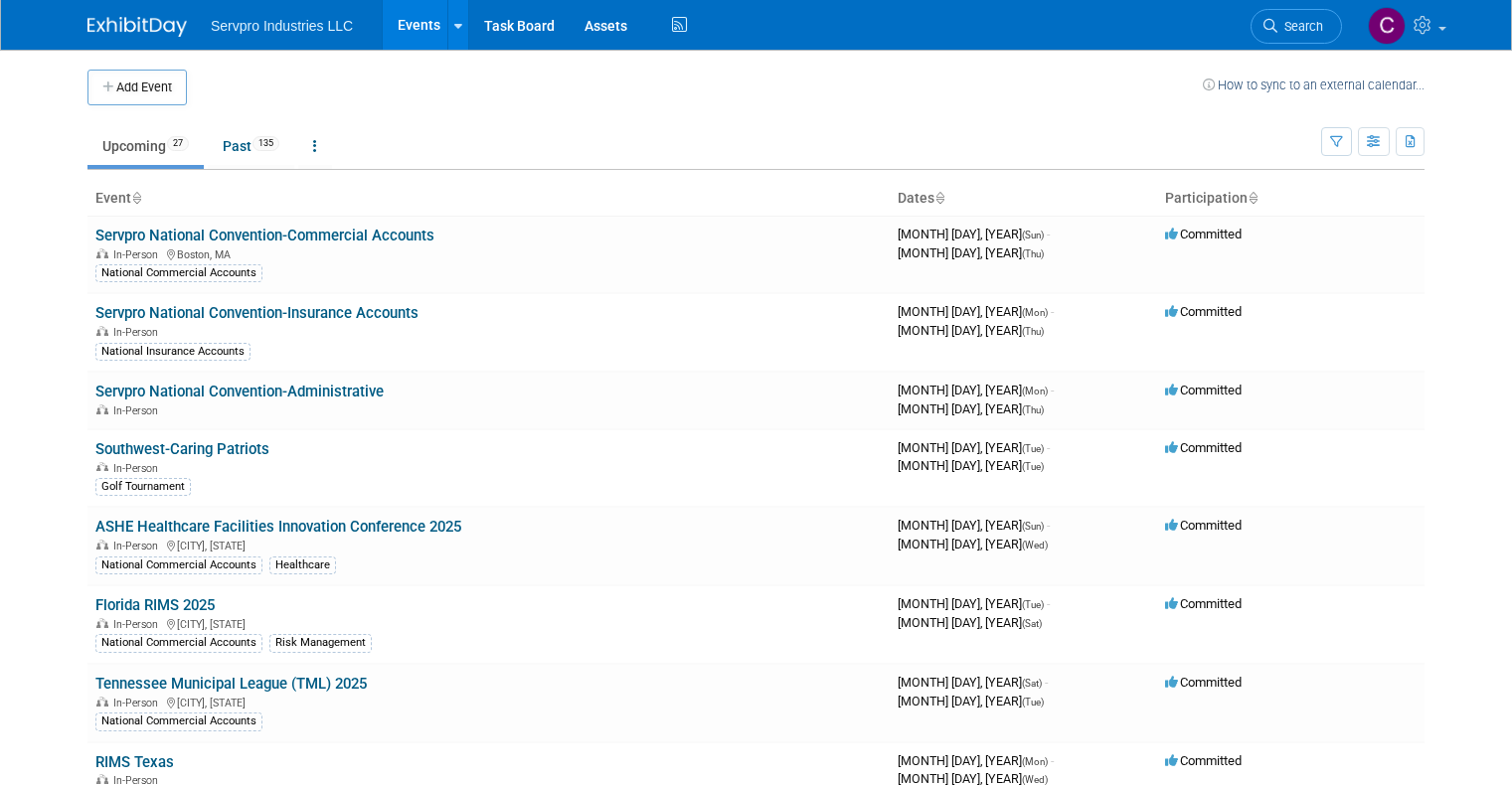 scroll, scrollTop: 0, scrollLeft: 0, axis: both 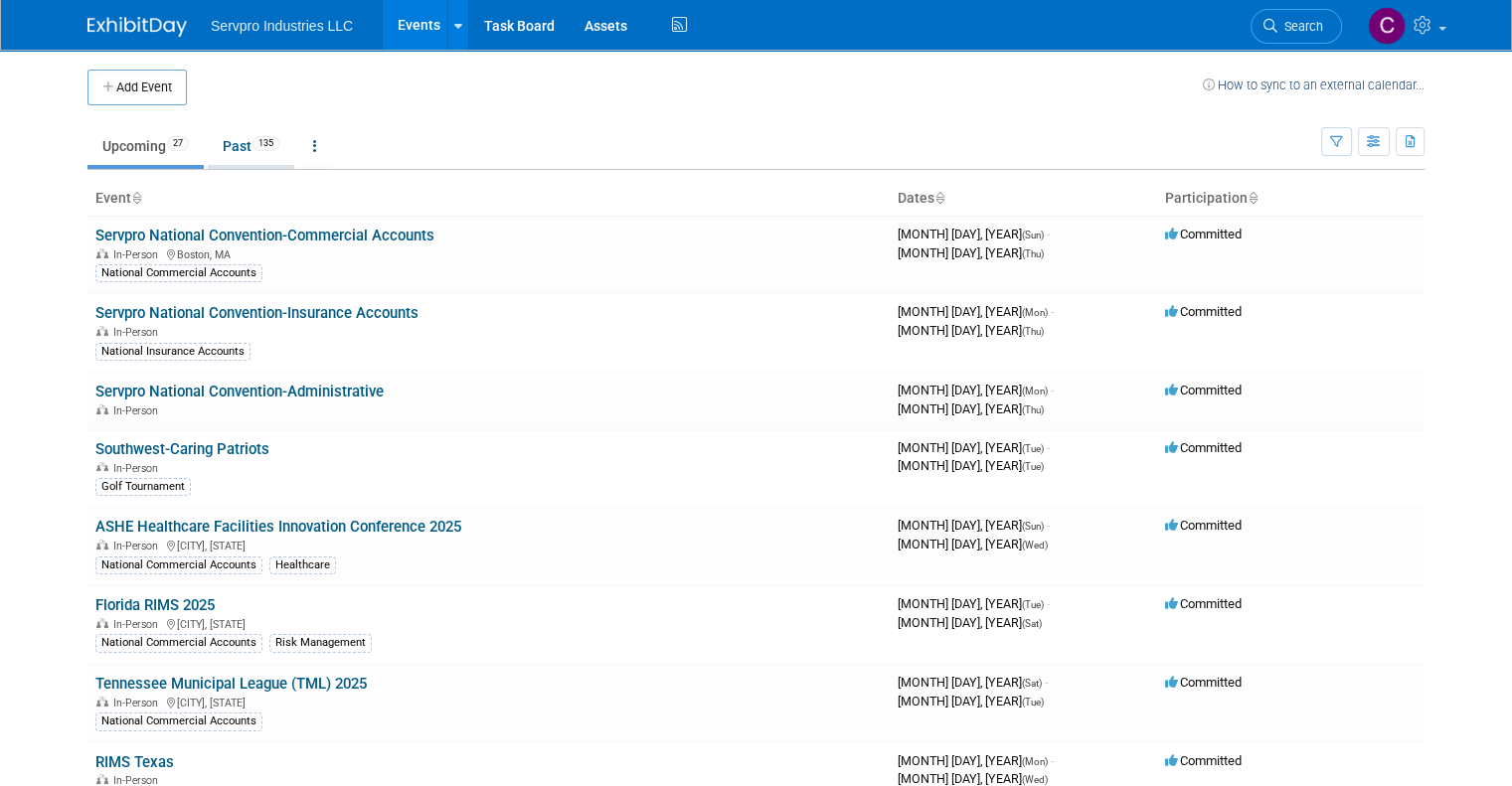 click on "Past
135" at bounding box center (251, 146) 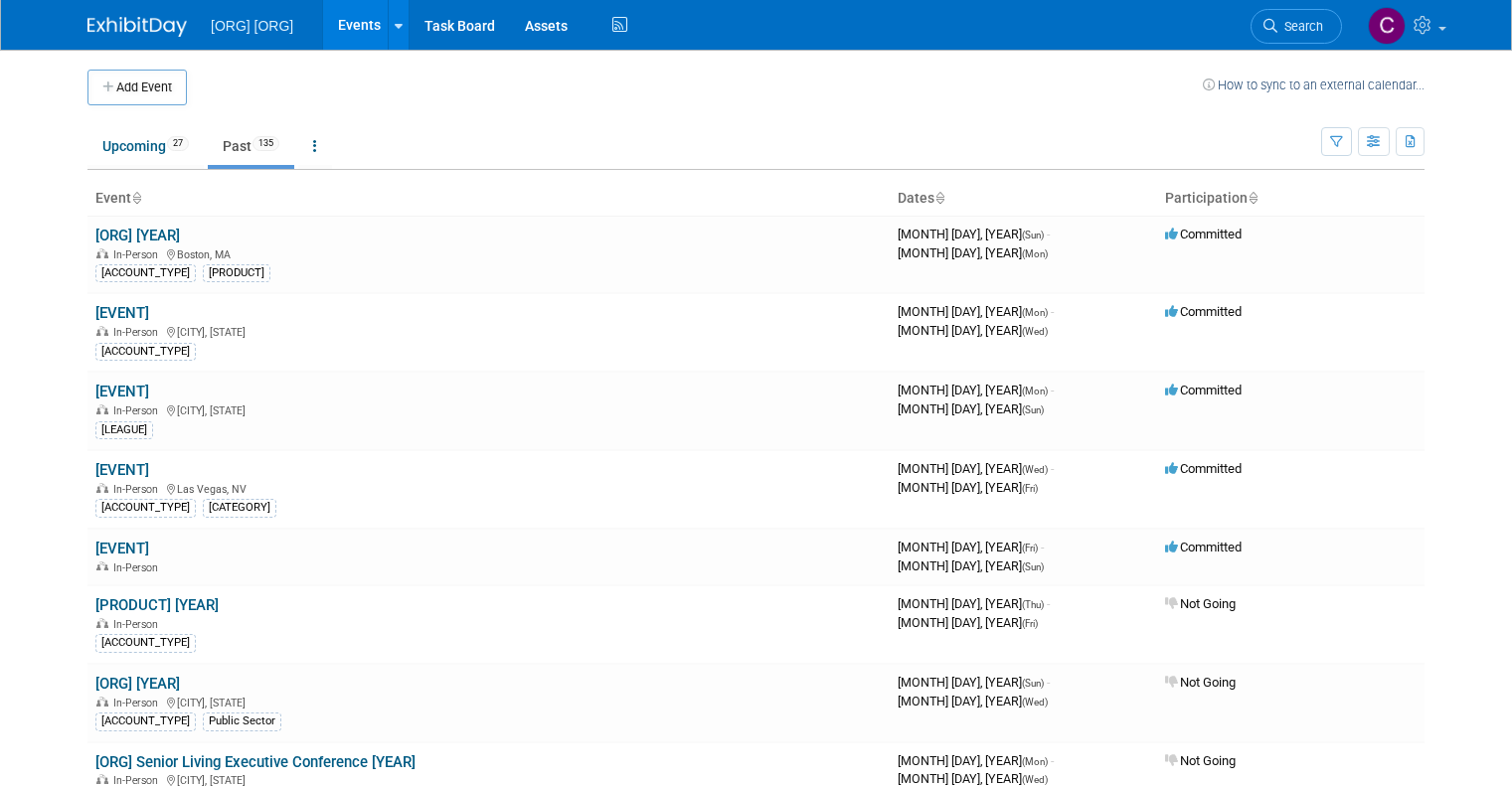 scroll, scrollTop: 0, scrollLeft: 0, axis: both 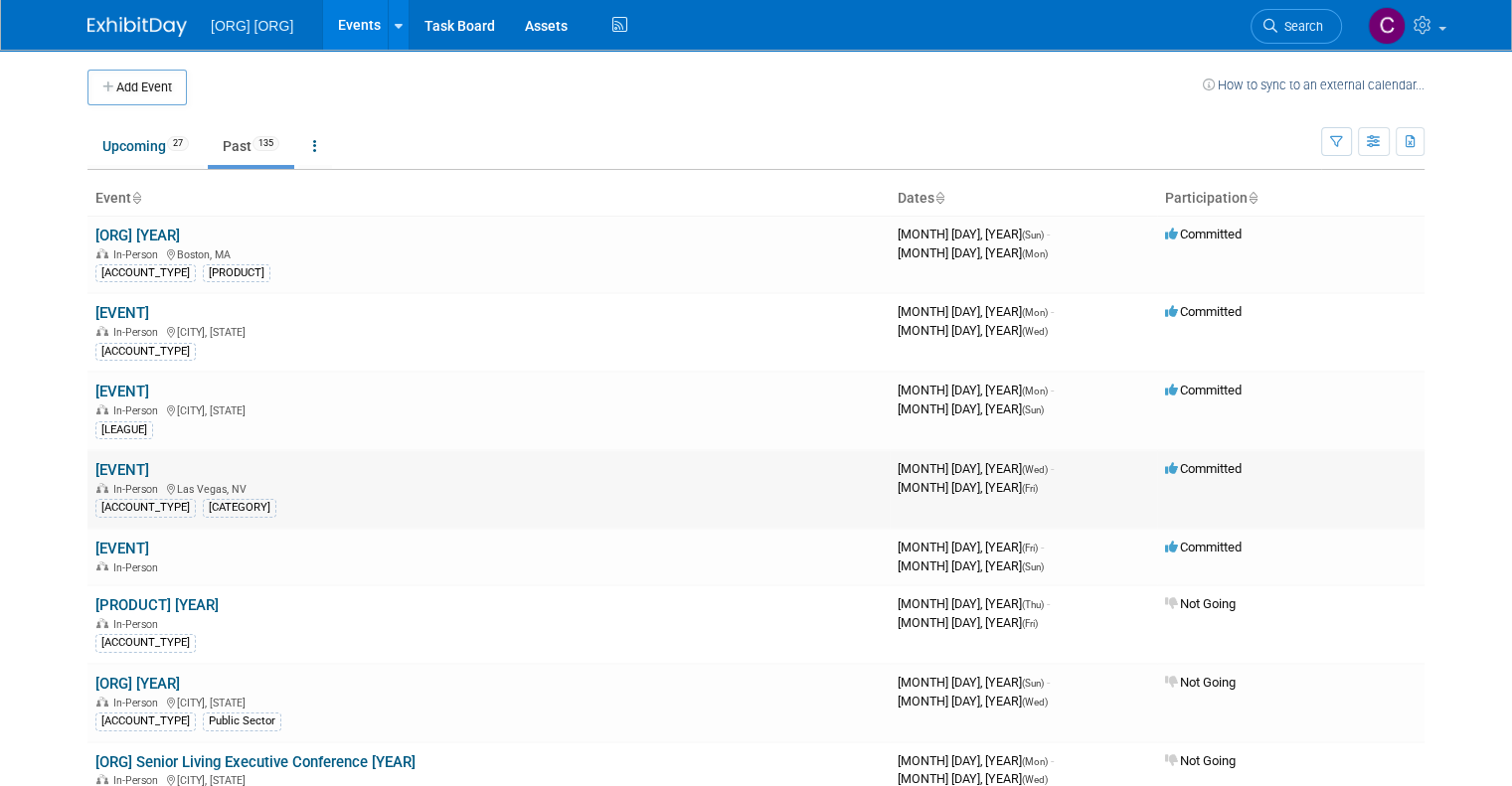 click on "[EVENT]" at bounding box center (122, 470) 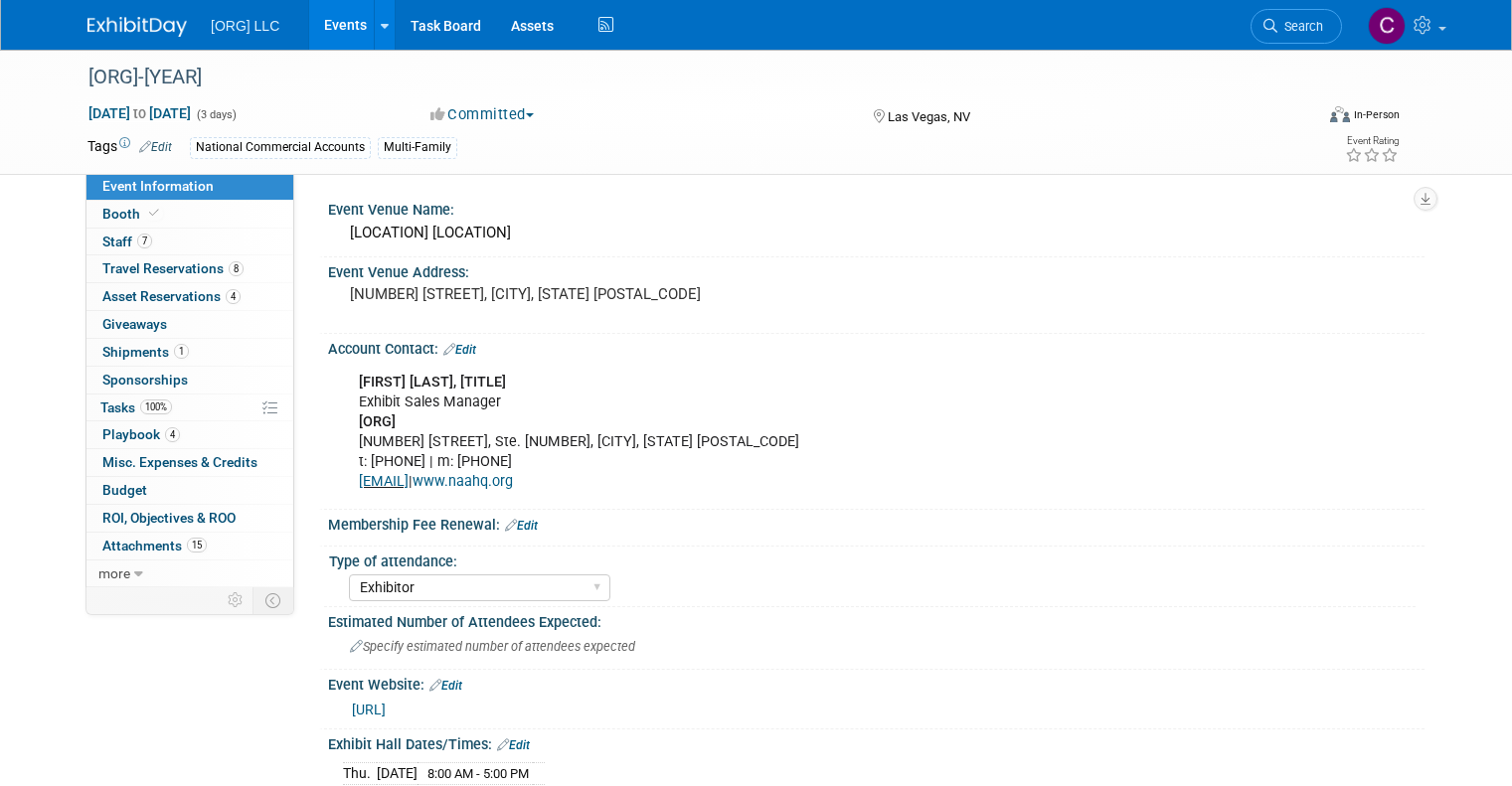 scroll, scrollTop: 0, scrollLeft: 0, axis: both 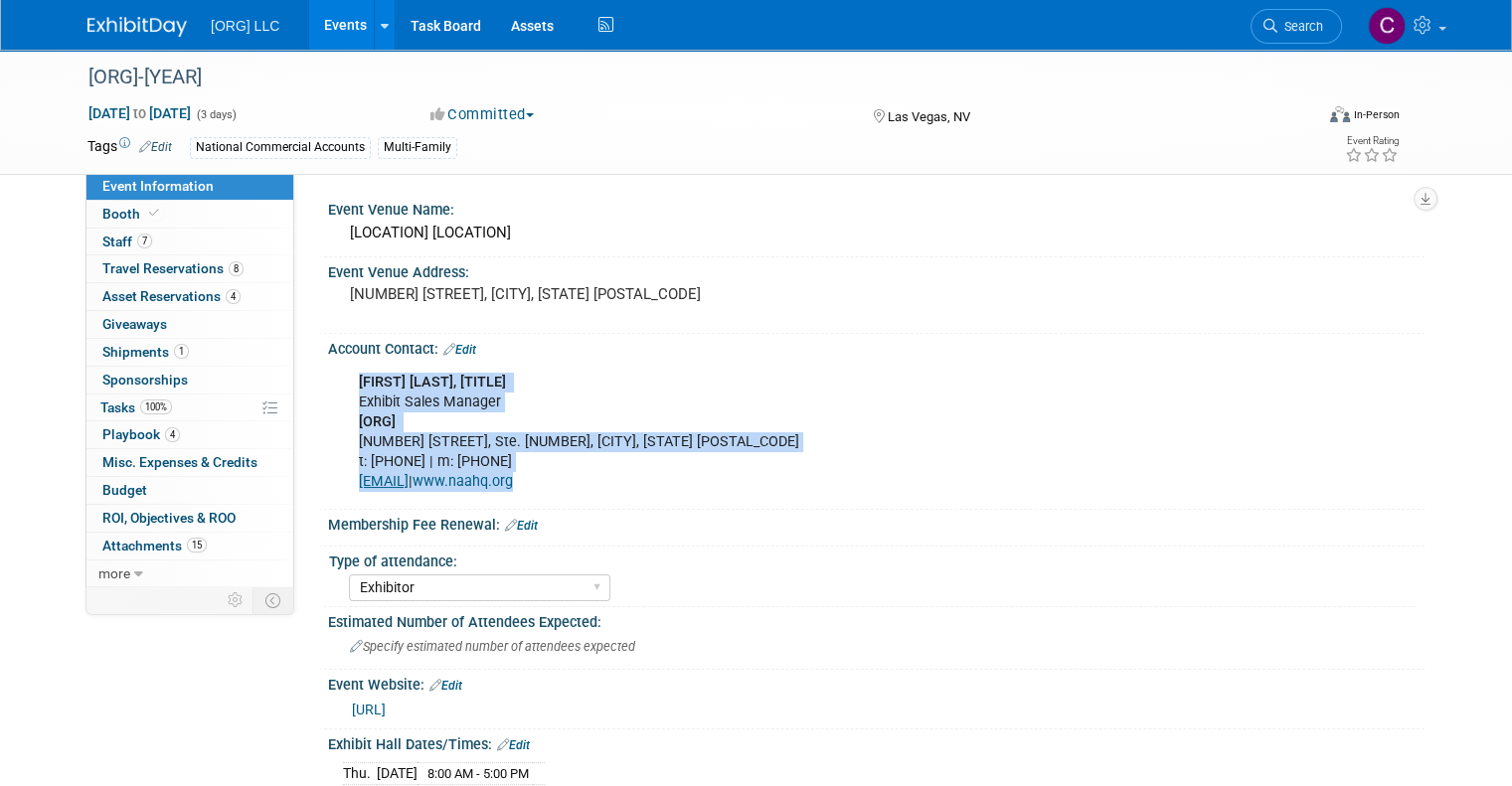 drag, startPoint x: 588, startPoint y: 488, endPoint x: 331, endPoint y: 383, distance: 277.622 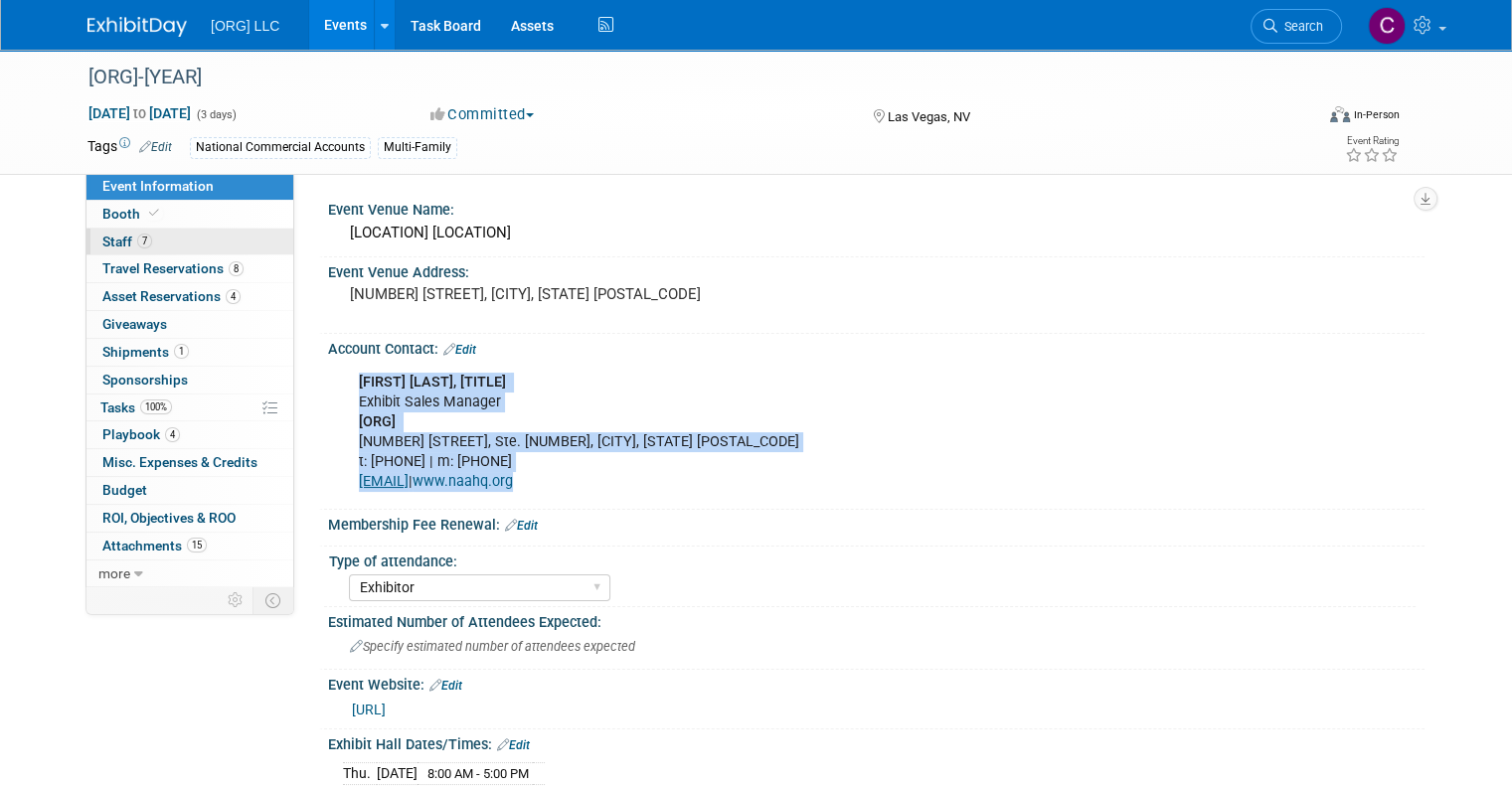 click on "Staff 7" at bounding box center (127, 241) 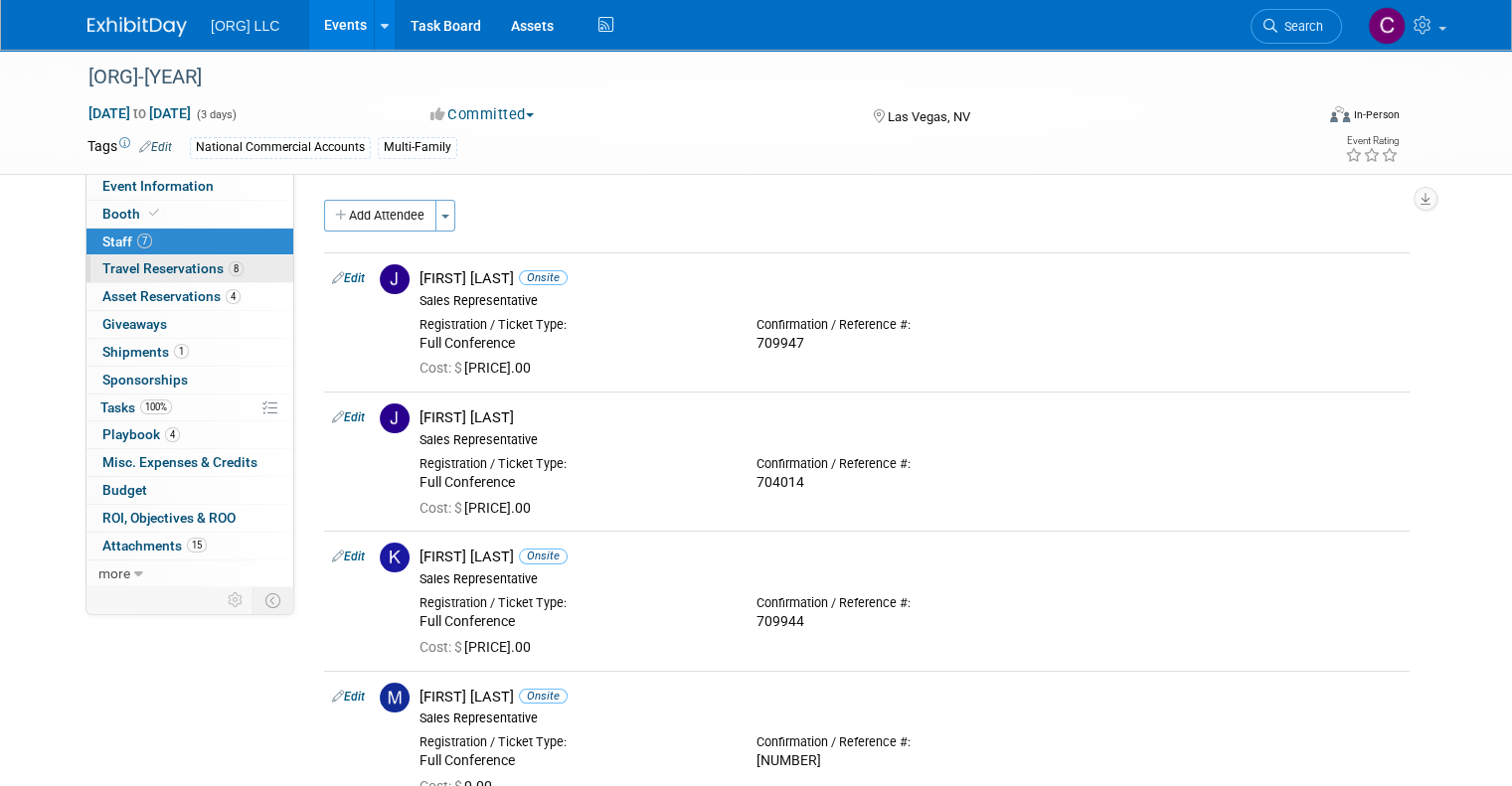 click on "Travel Reservations 8" at bounding box center [173, 268] 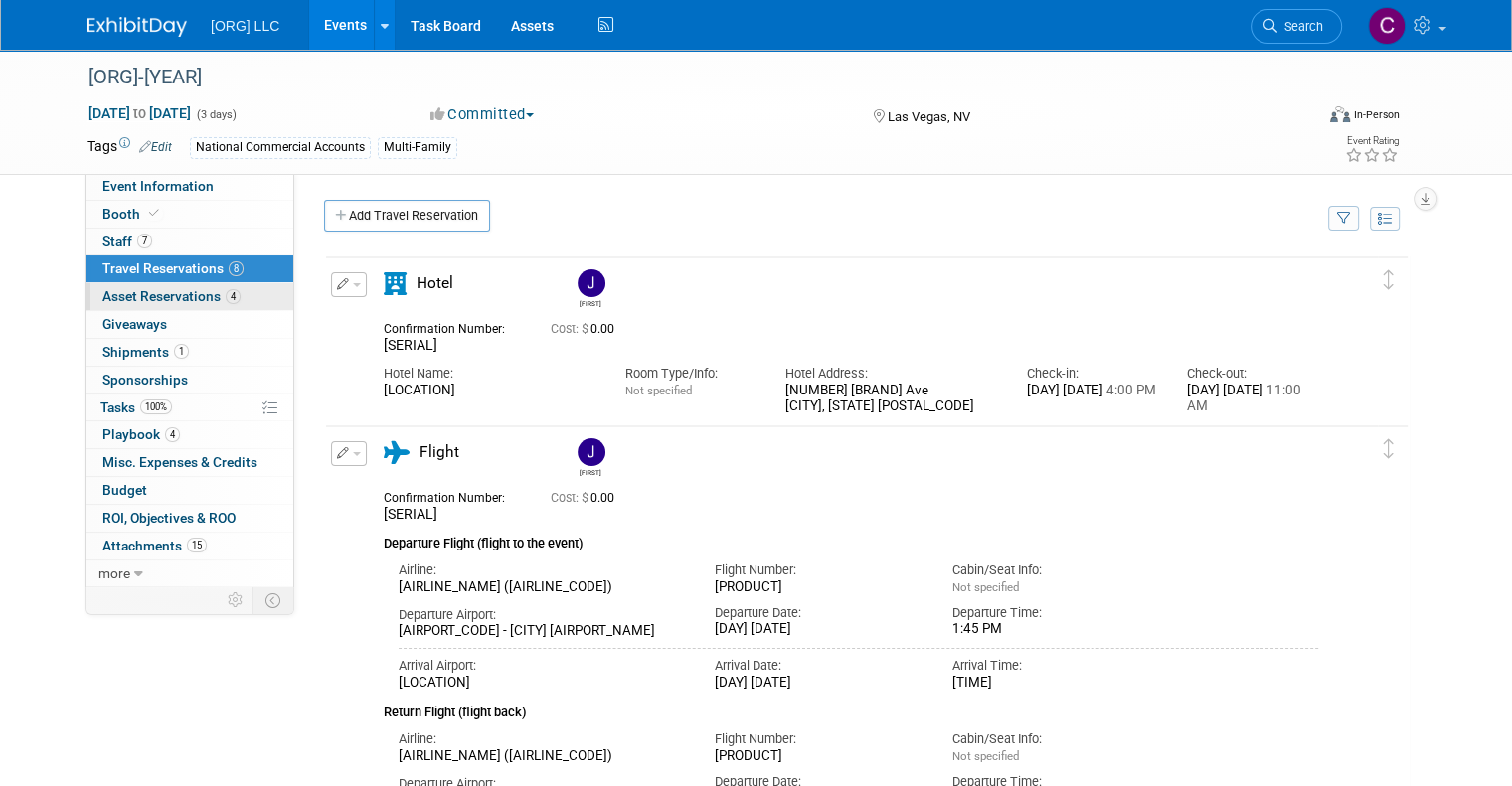 click on "Asset Reservations [NUMBER]" at bounding box center (171, 296) 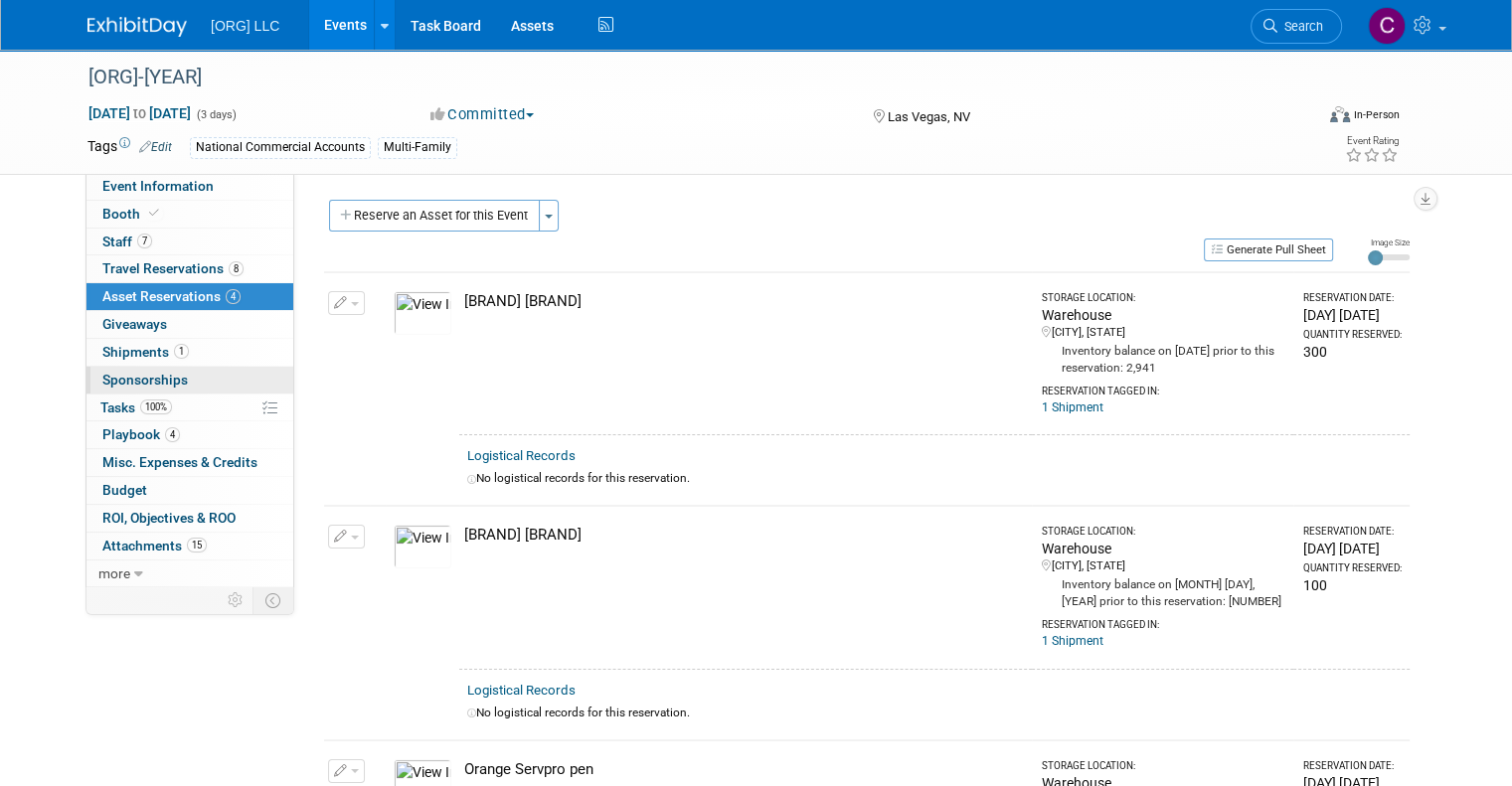 click on "Sponsorships 0" at bounding box center [145, 380] 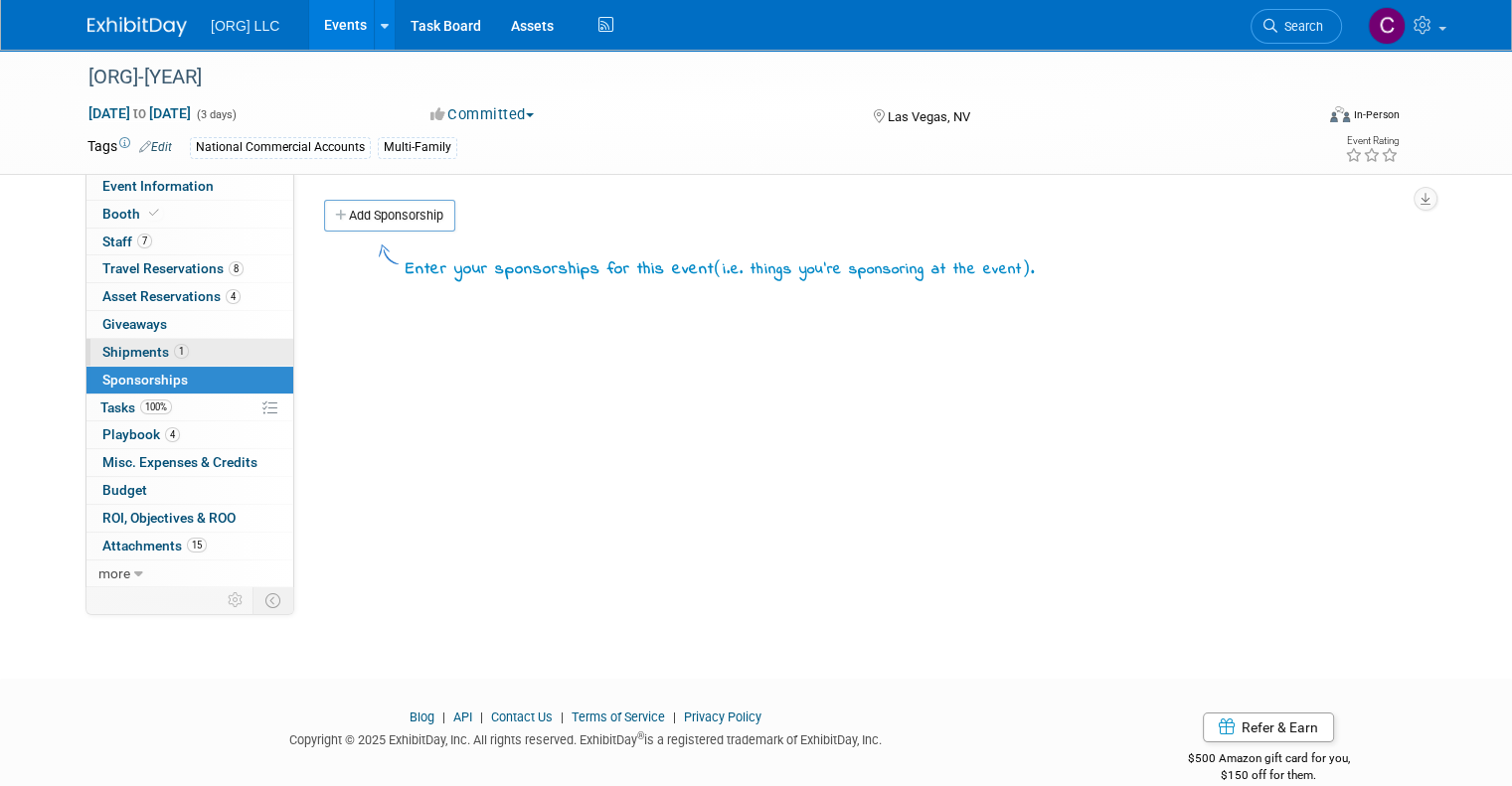 click on "1
Shipments 1" at bounding box center [190, 352] 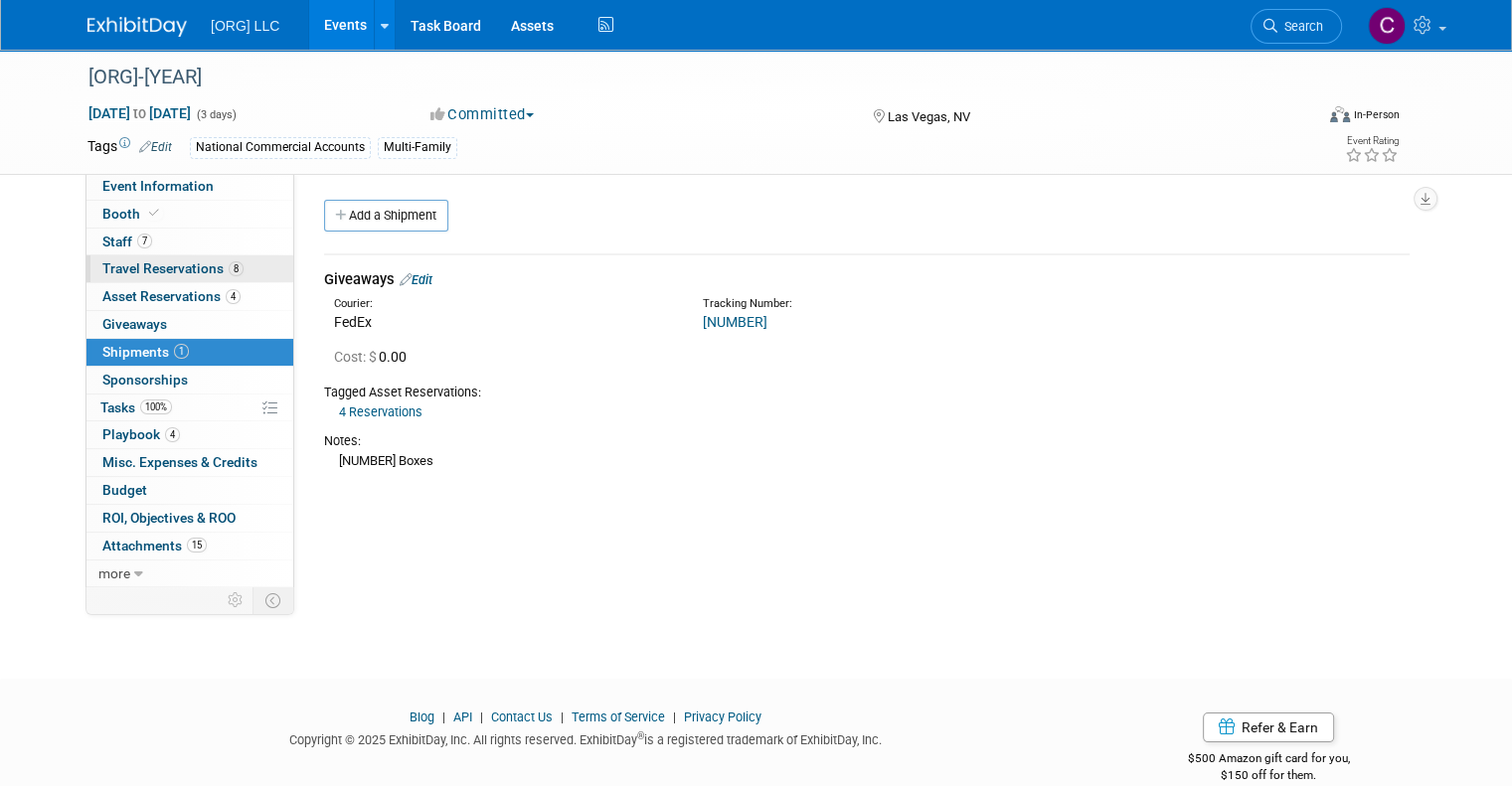 click on "Travel Reservations 8" at bounding box center [173, 268] 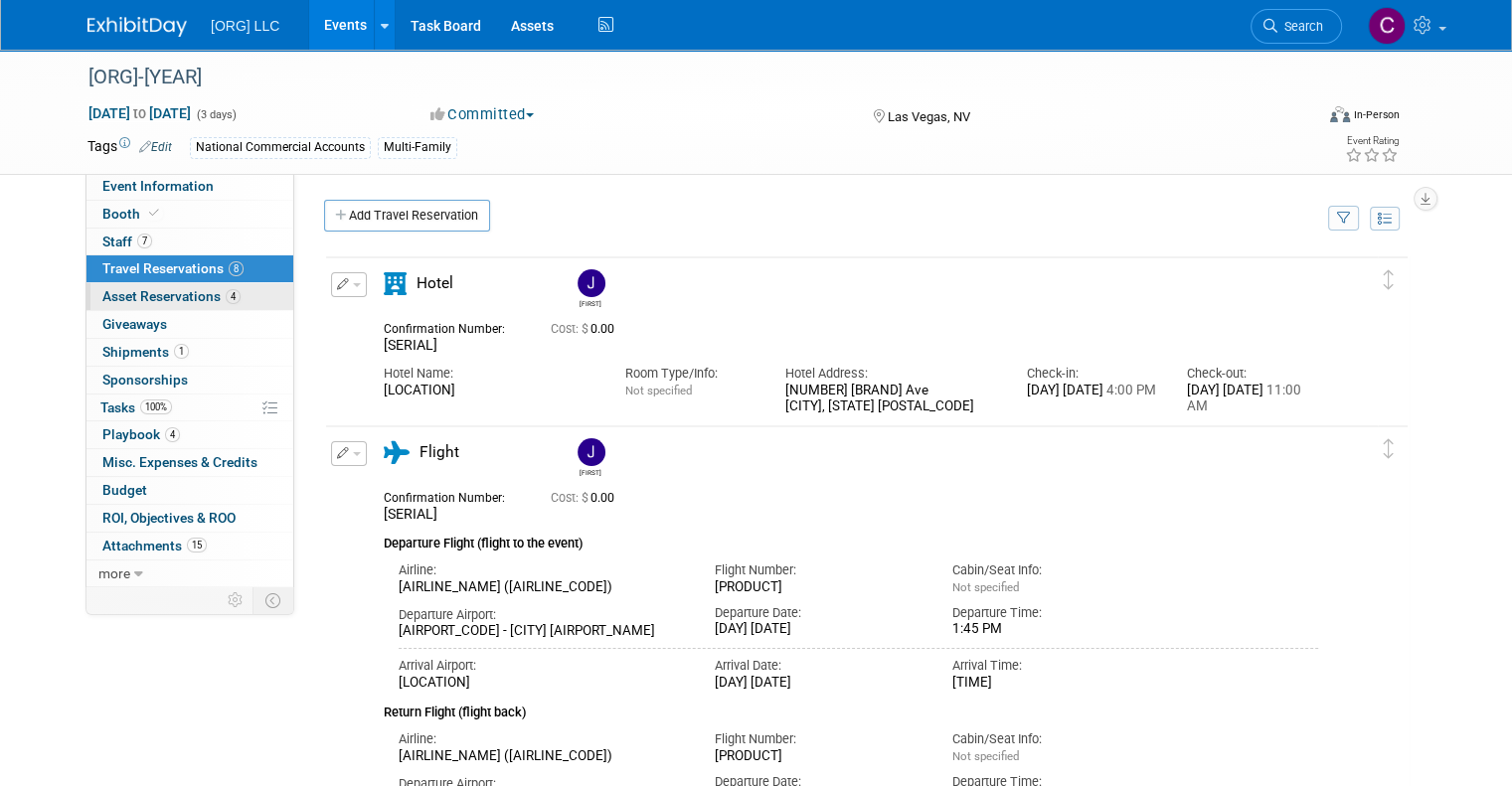 click on "Asset Reservations 4" at bounding box center [171, 296] 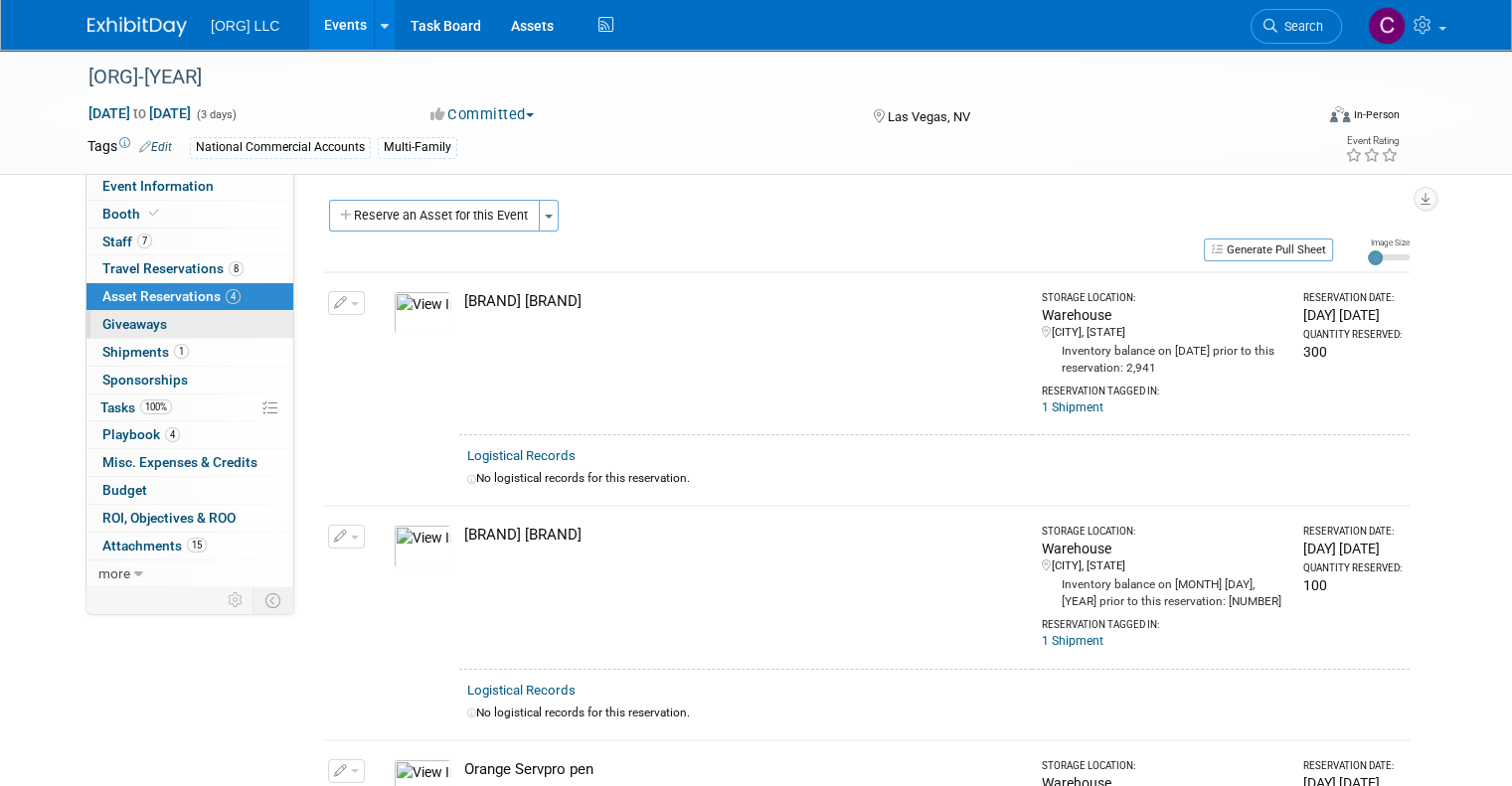 click on "Giveaways 0" at bounding box center (134, 324) 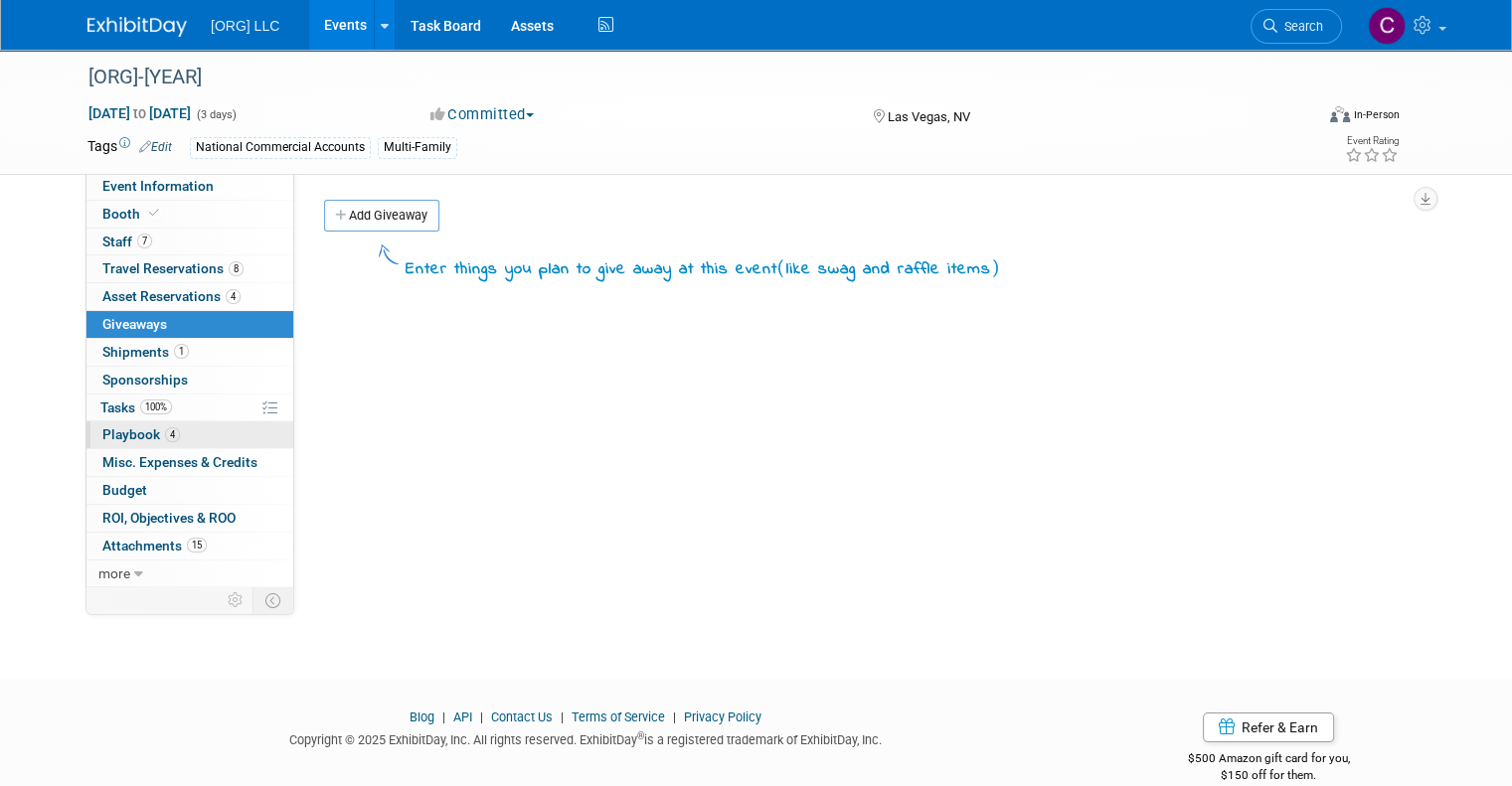 click on "Playbook 4" at bounding box center [141, 434] 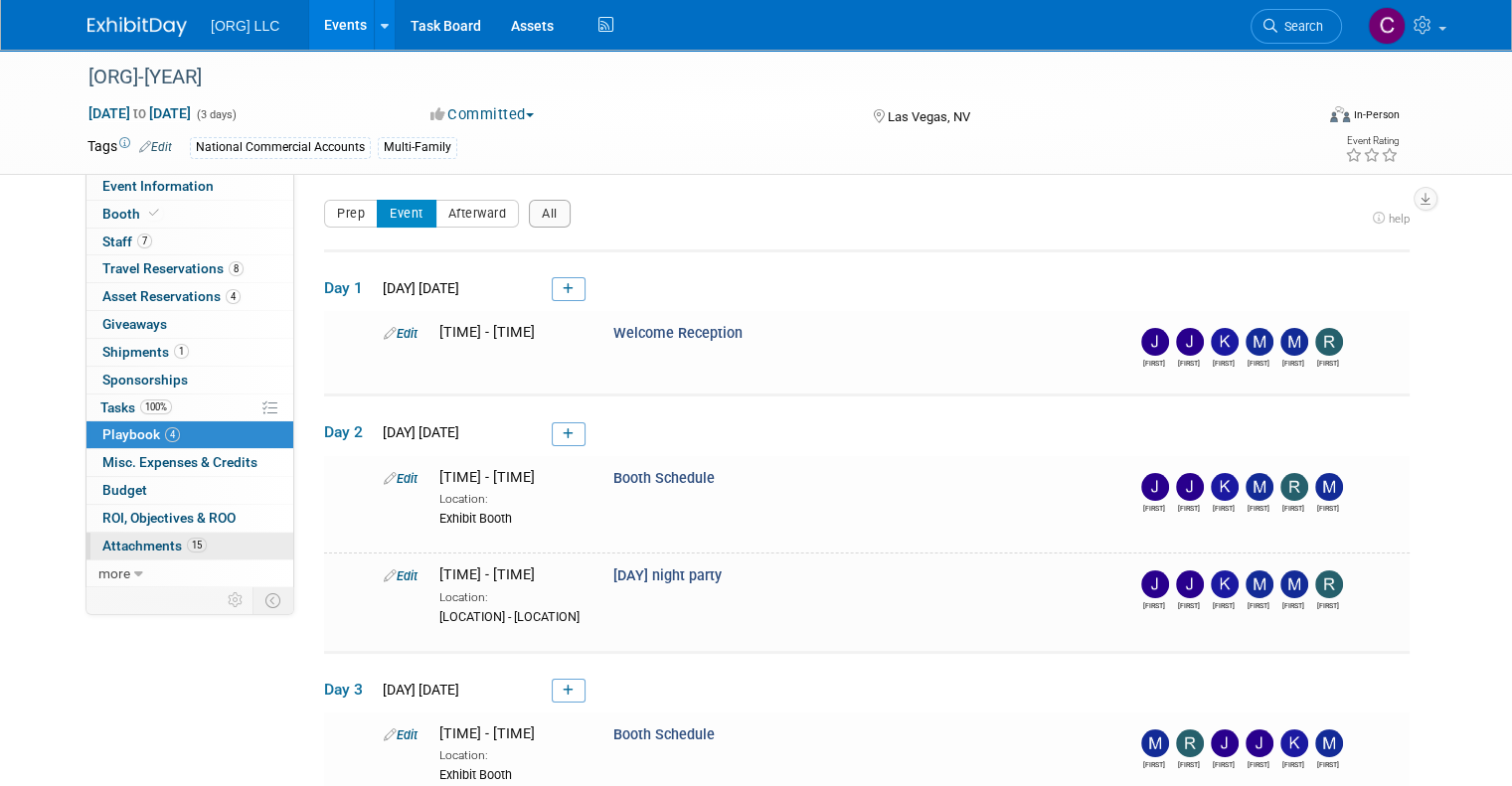 click on "Attachments 15" at bounding box center [154, 546] 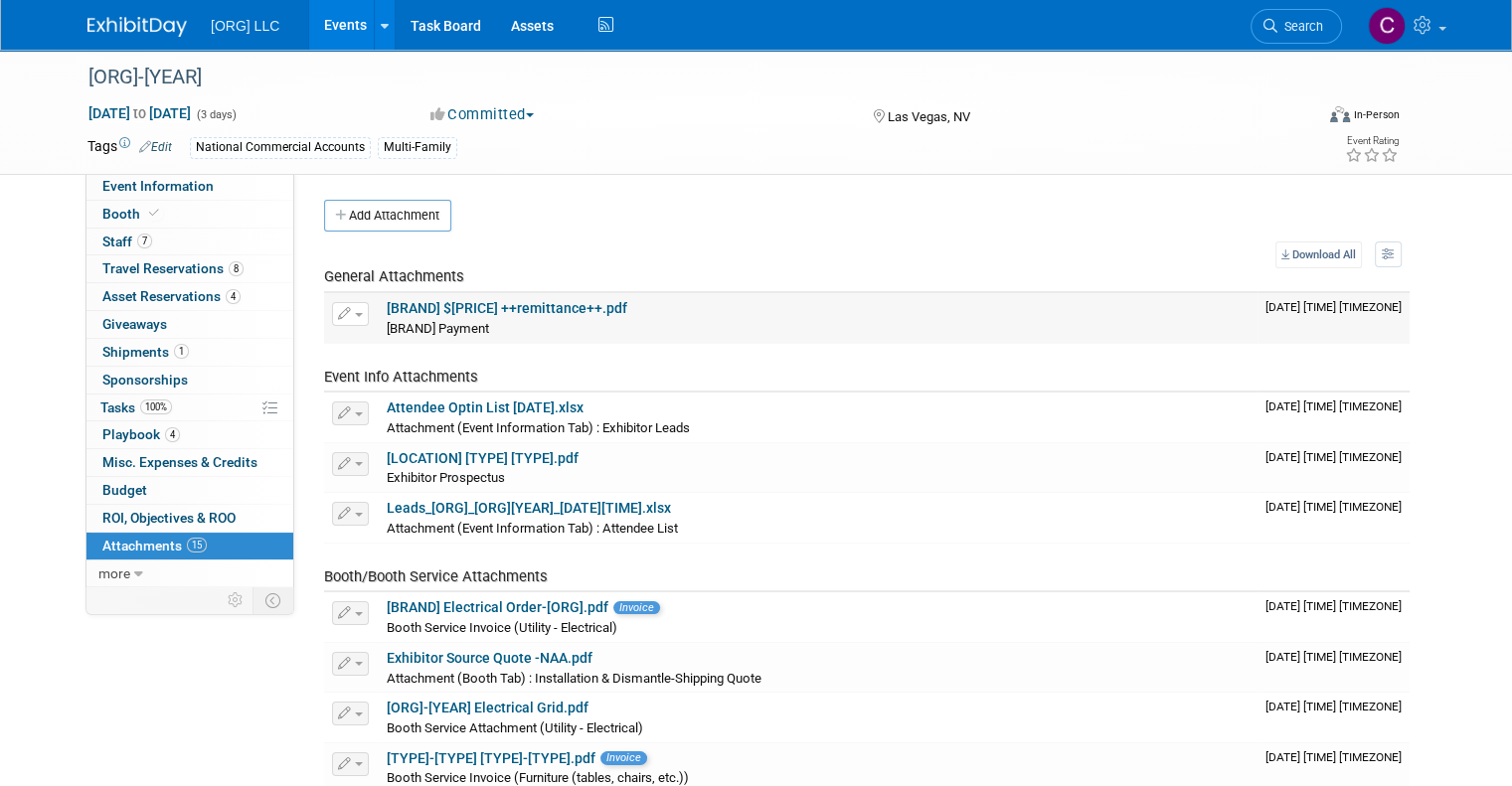 click on "Fern $17608.70 ++remittance++.pdf" at bounding box center [507, 308] 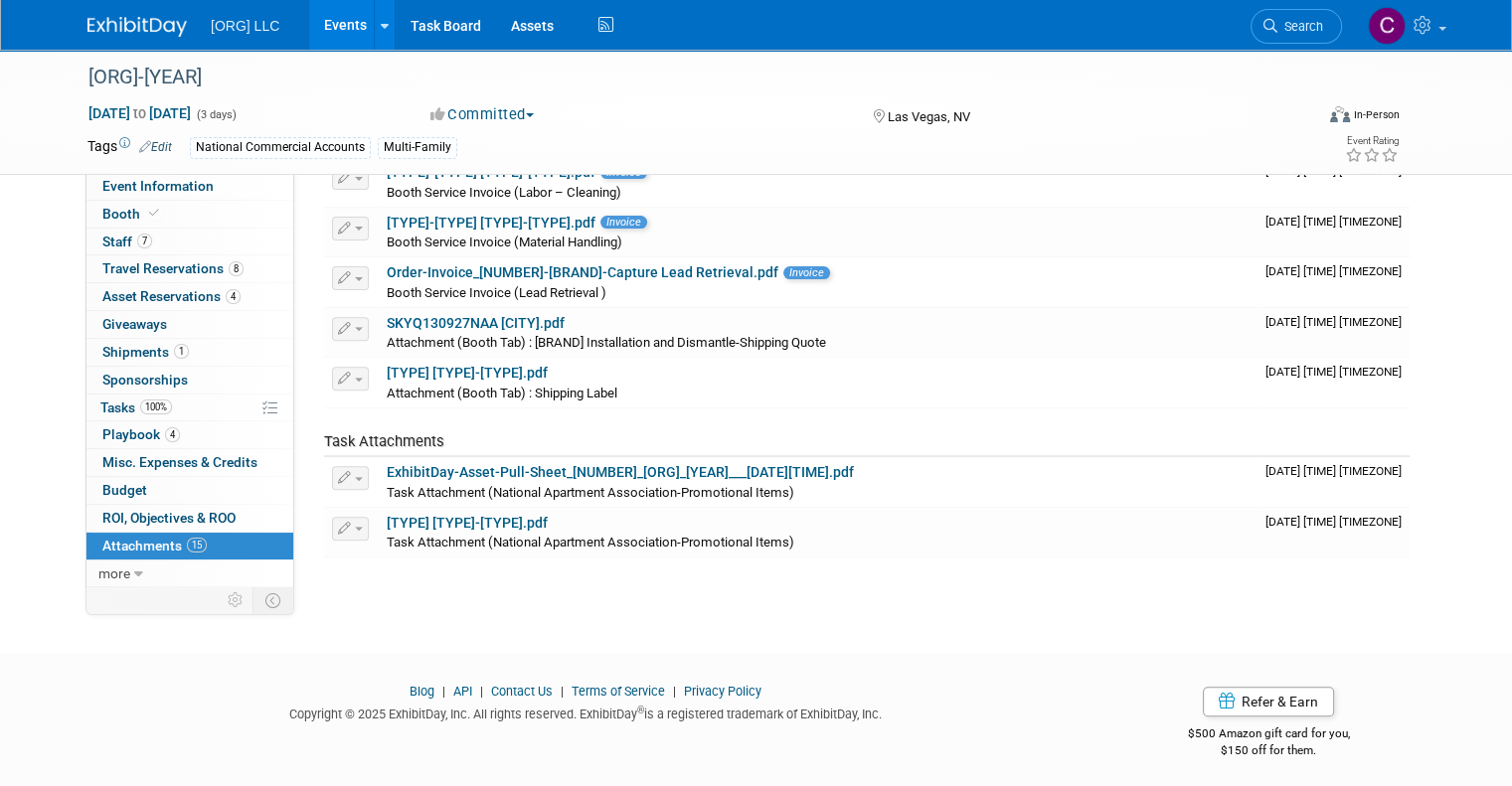 scroll, scrollTop: 0, scrollLeft: 0, axis: both 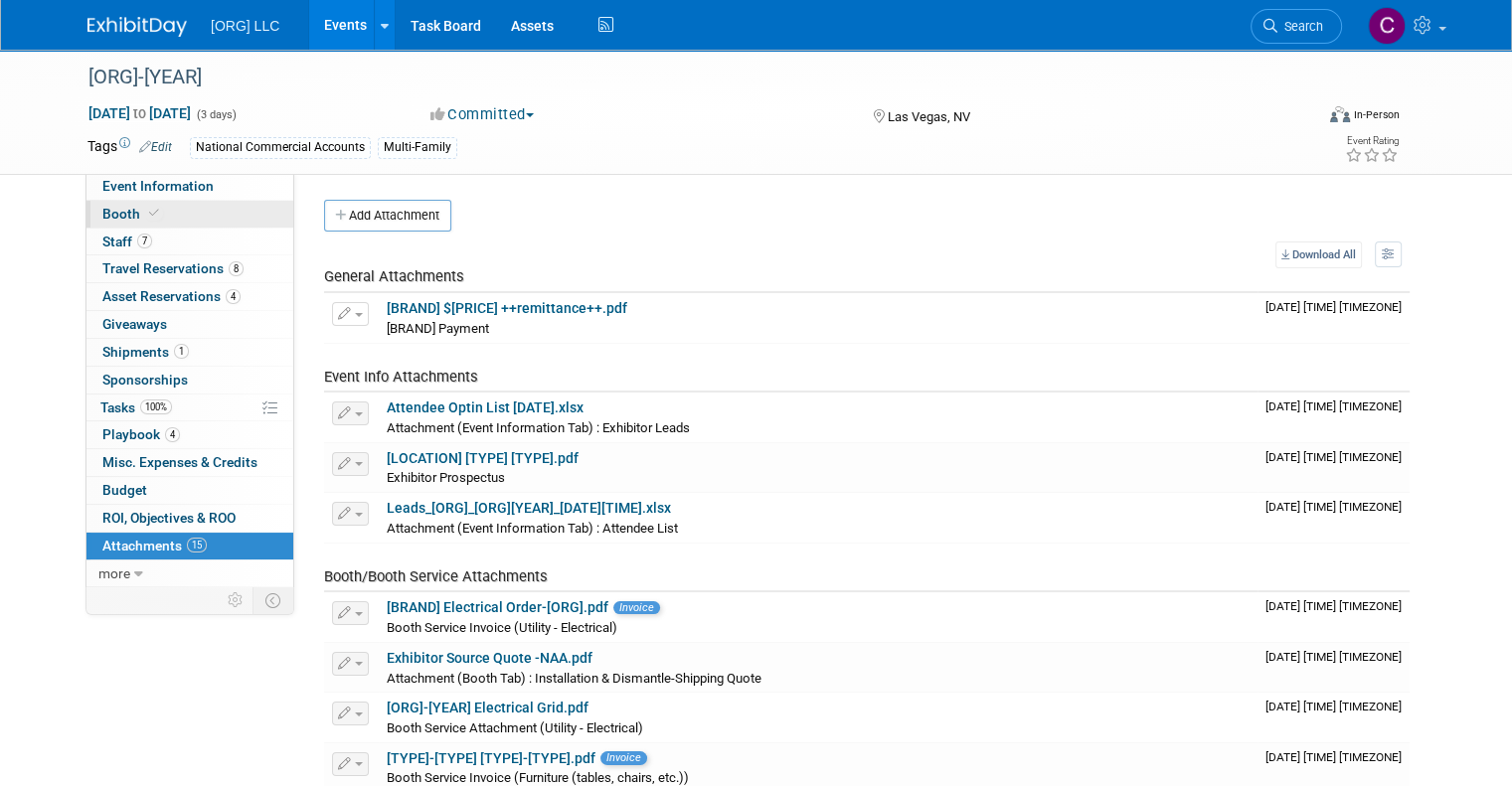 click on "Booth" at bounding box center (132, 214) 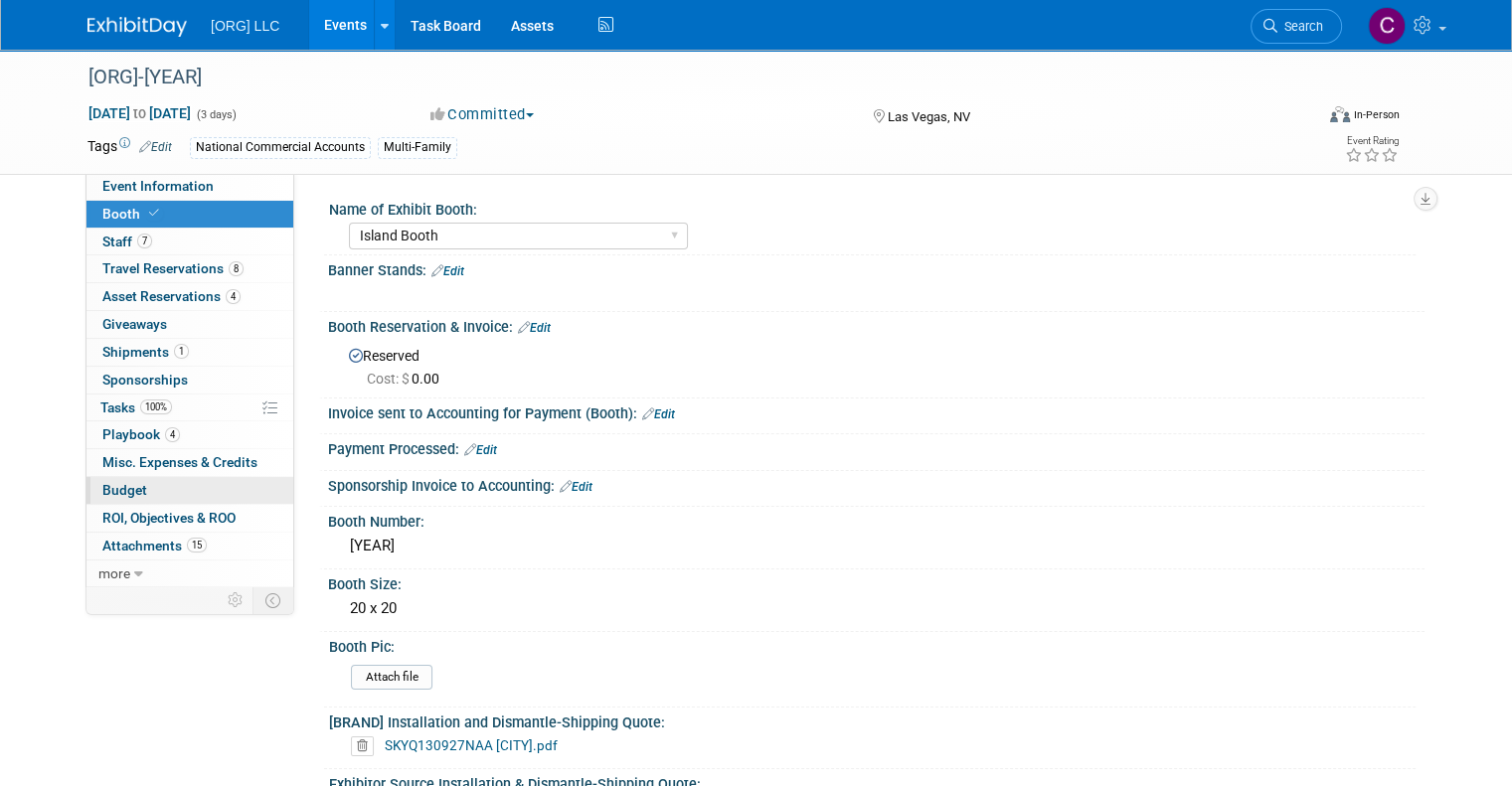 click on "Budget" at bounding box center [124, 490] 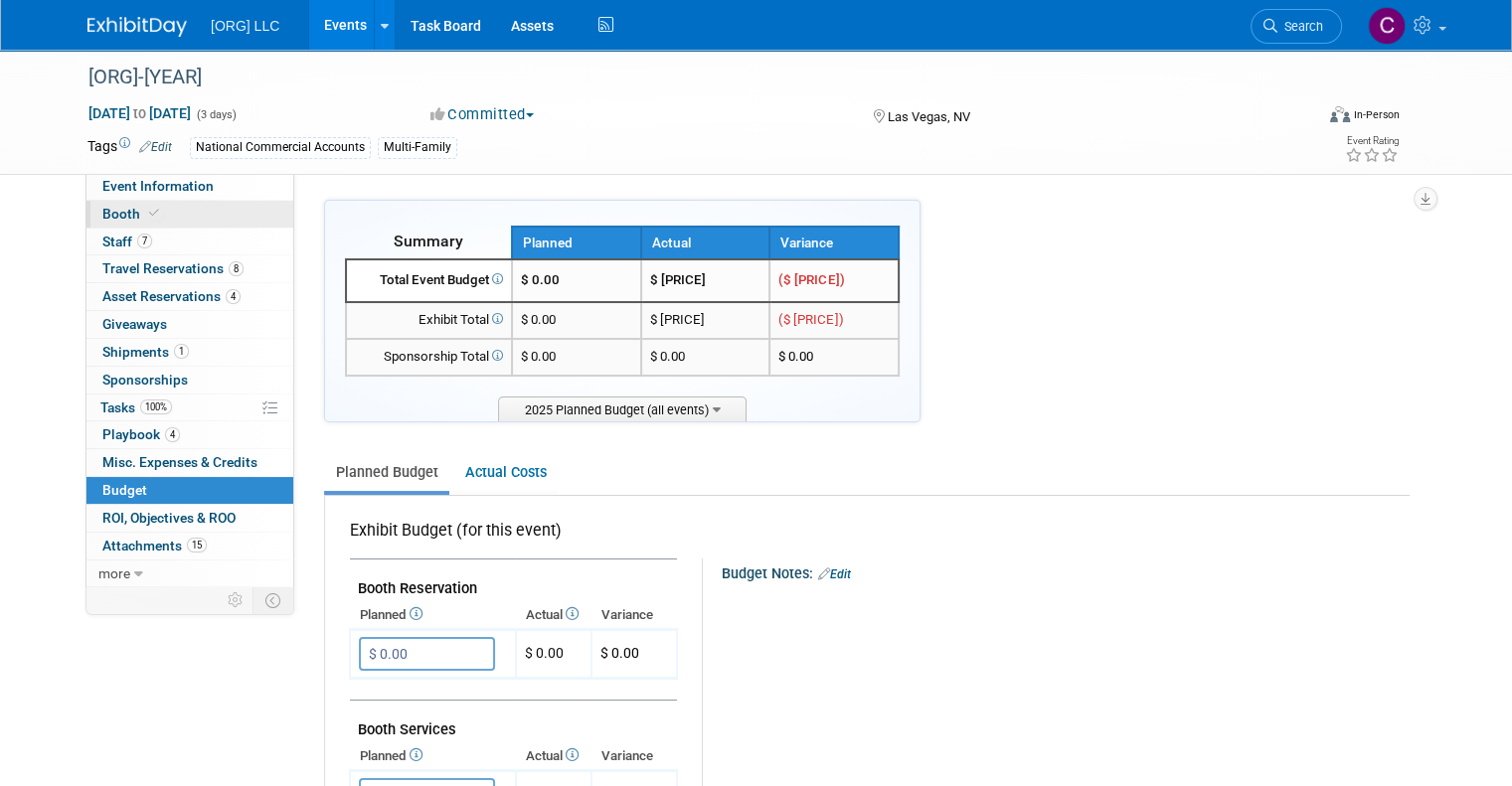 click on "Booth" at bounding box center (132, 214) 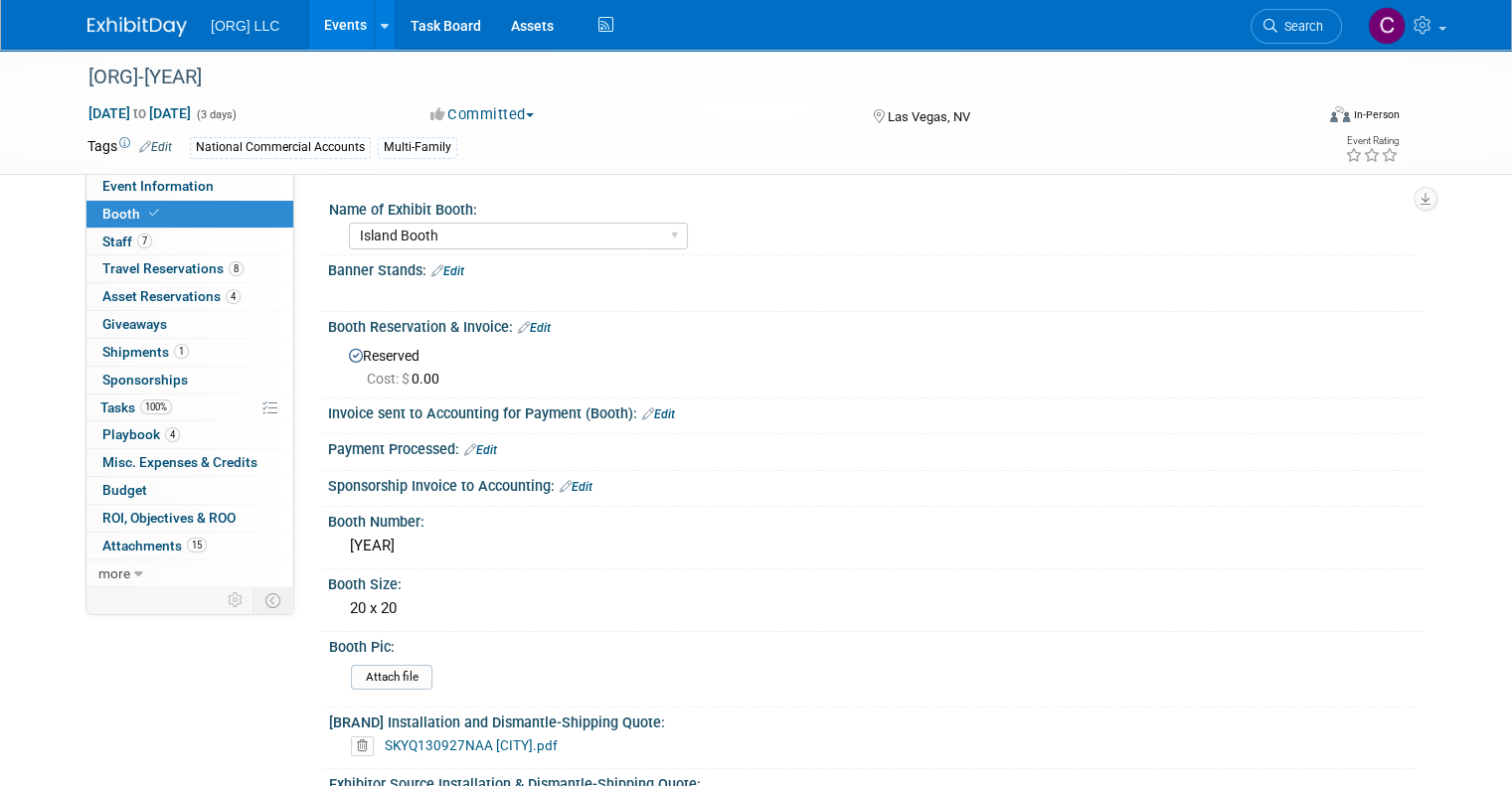 click on "Events" at bounding box center (345, 25) 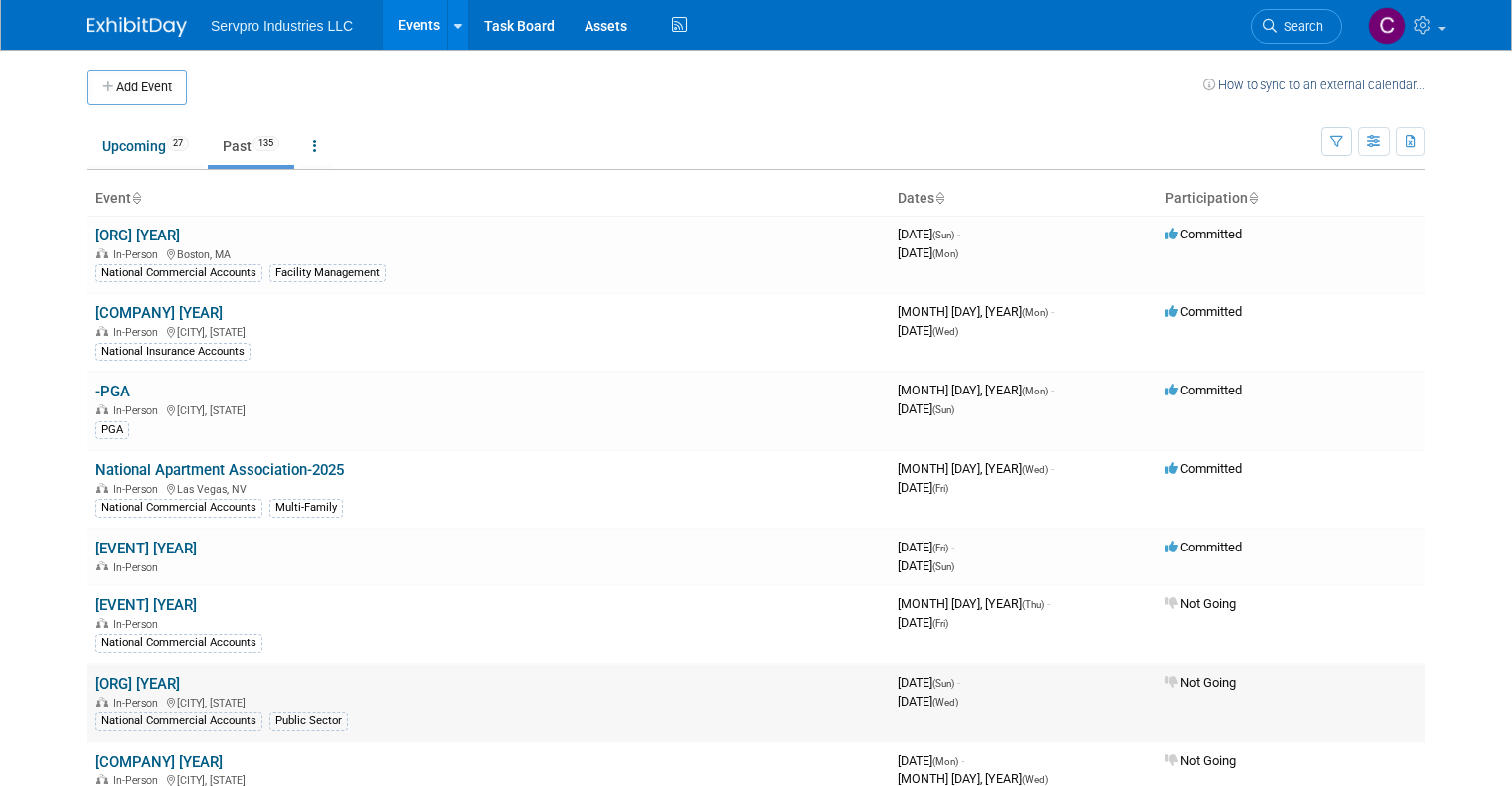 scroll, scrollTop: 0, scrollLeft: 0, axis: both 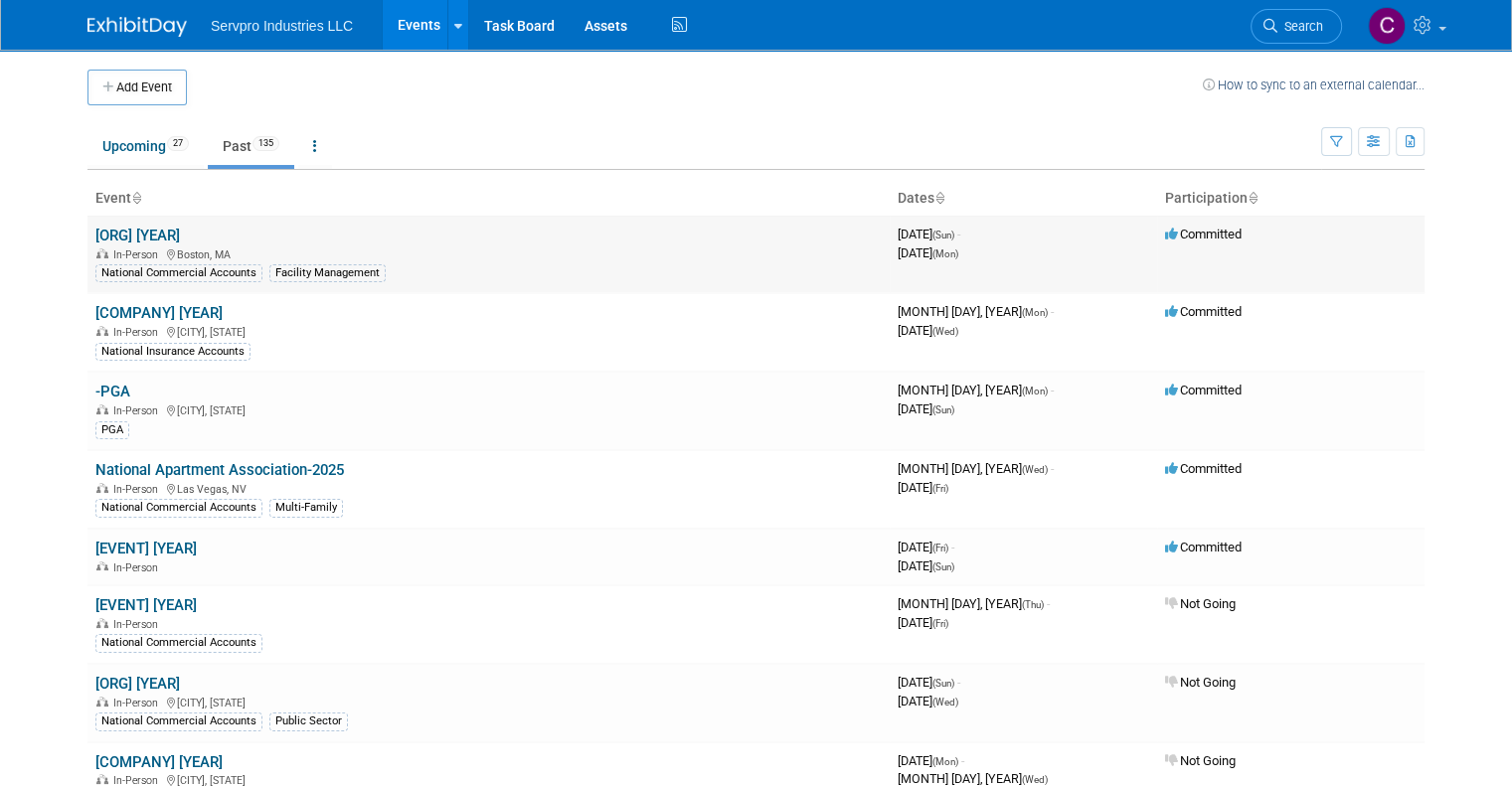 click on "BOMA 2025" at bounding box center (137, 236) 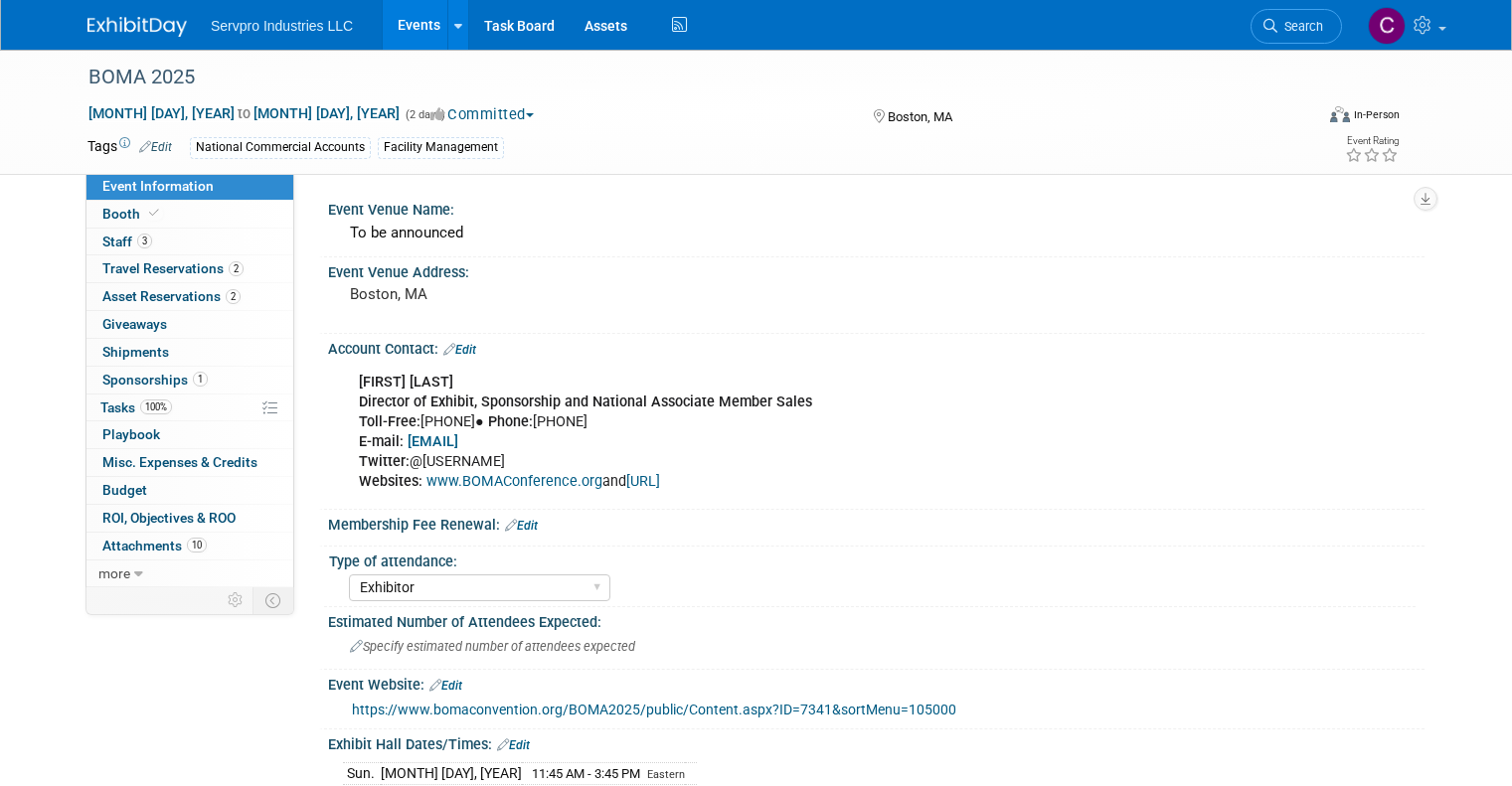 scroll, scrollTop: 0, scrollLeft: 0, axis: both 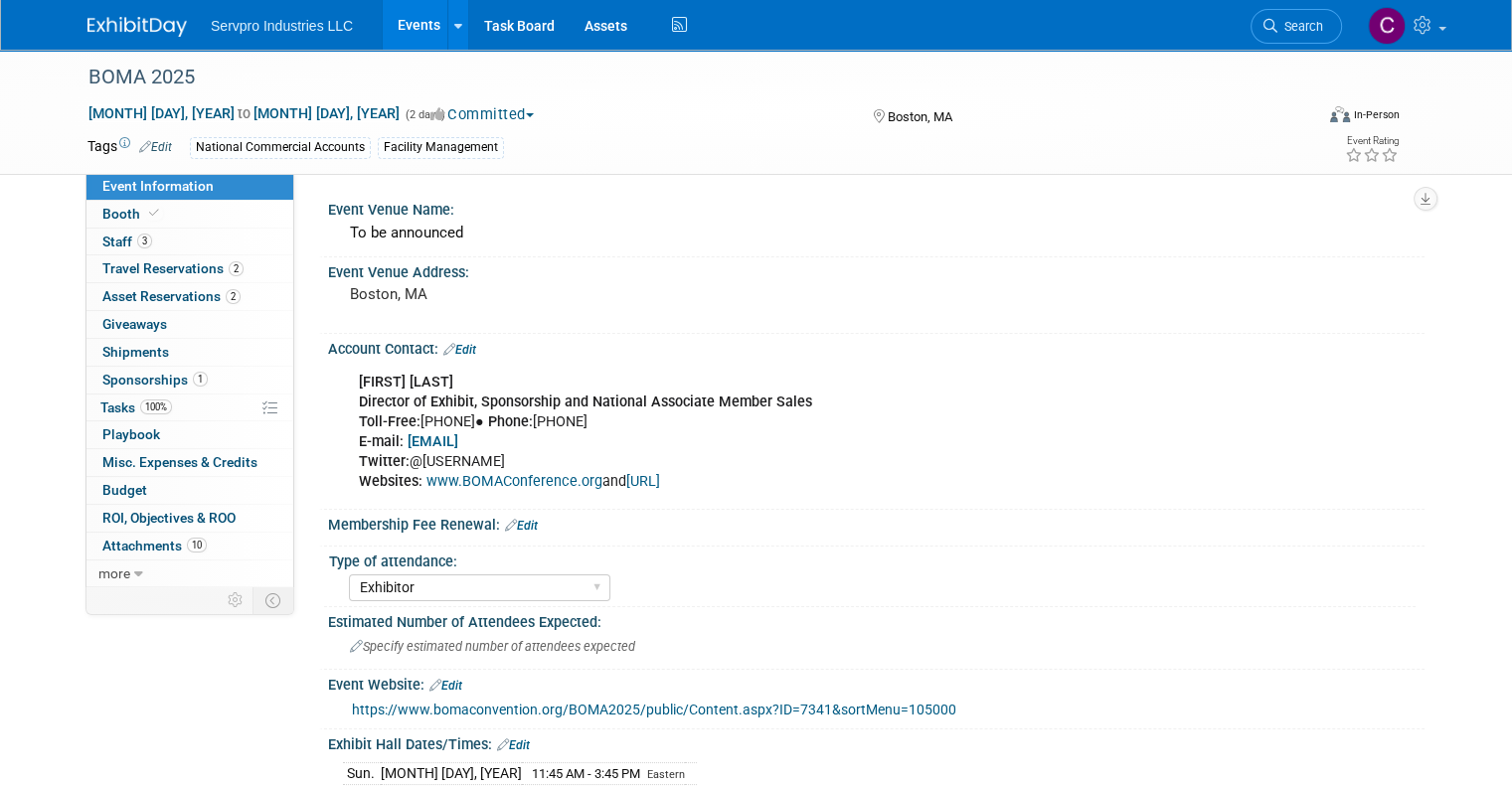 click on "www.BOMAConference.org" at bounding box center (514, 481) 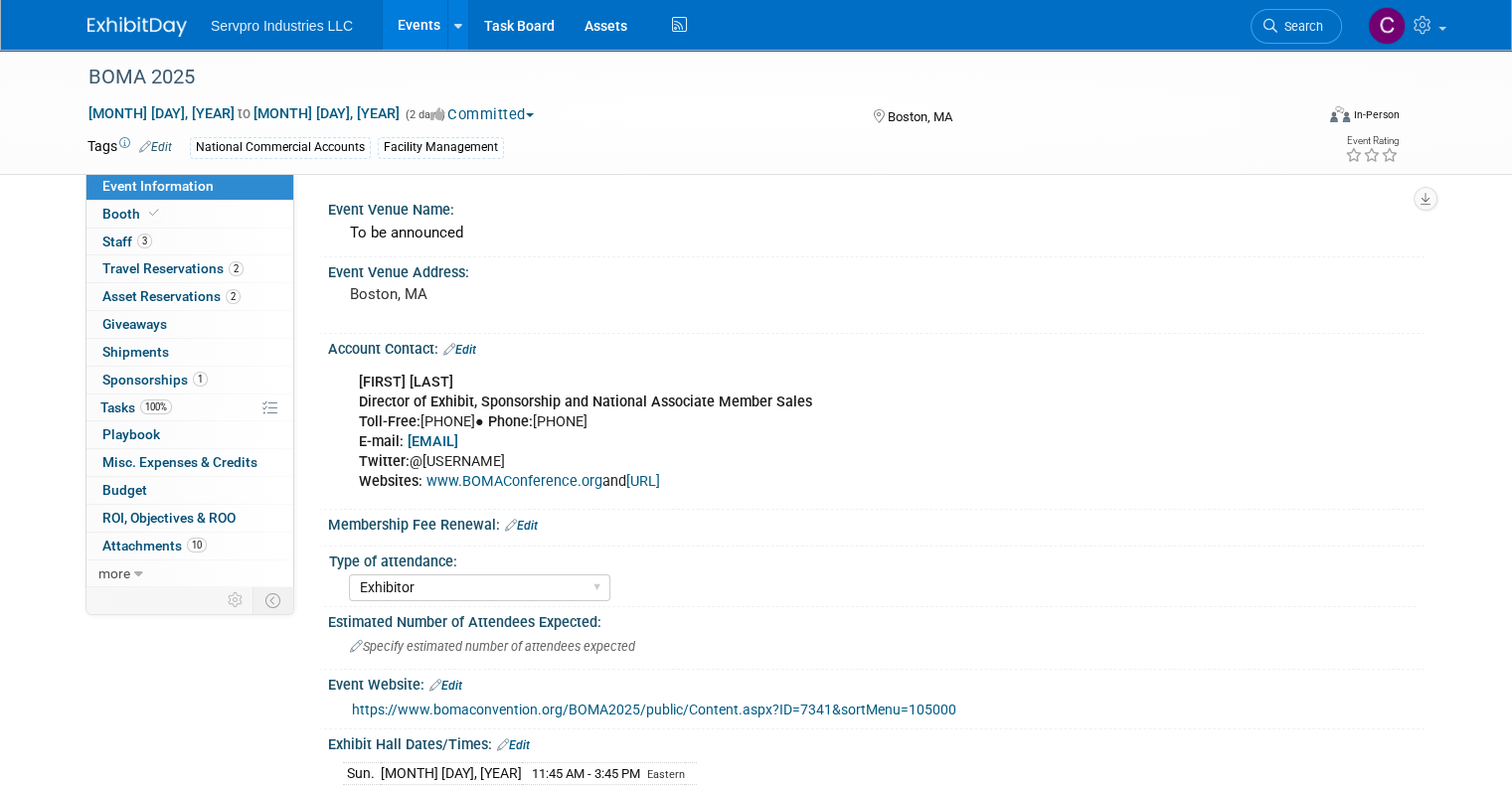 click on "Events" at bounding box center [419, 25] 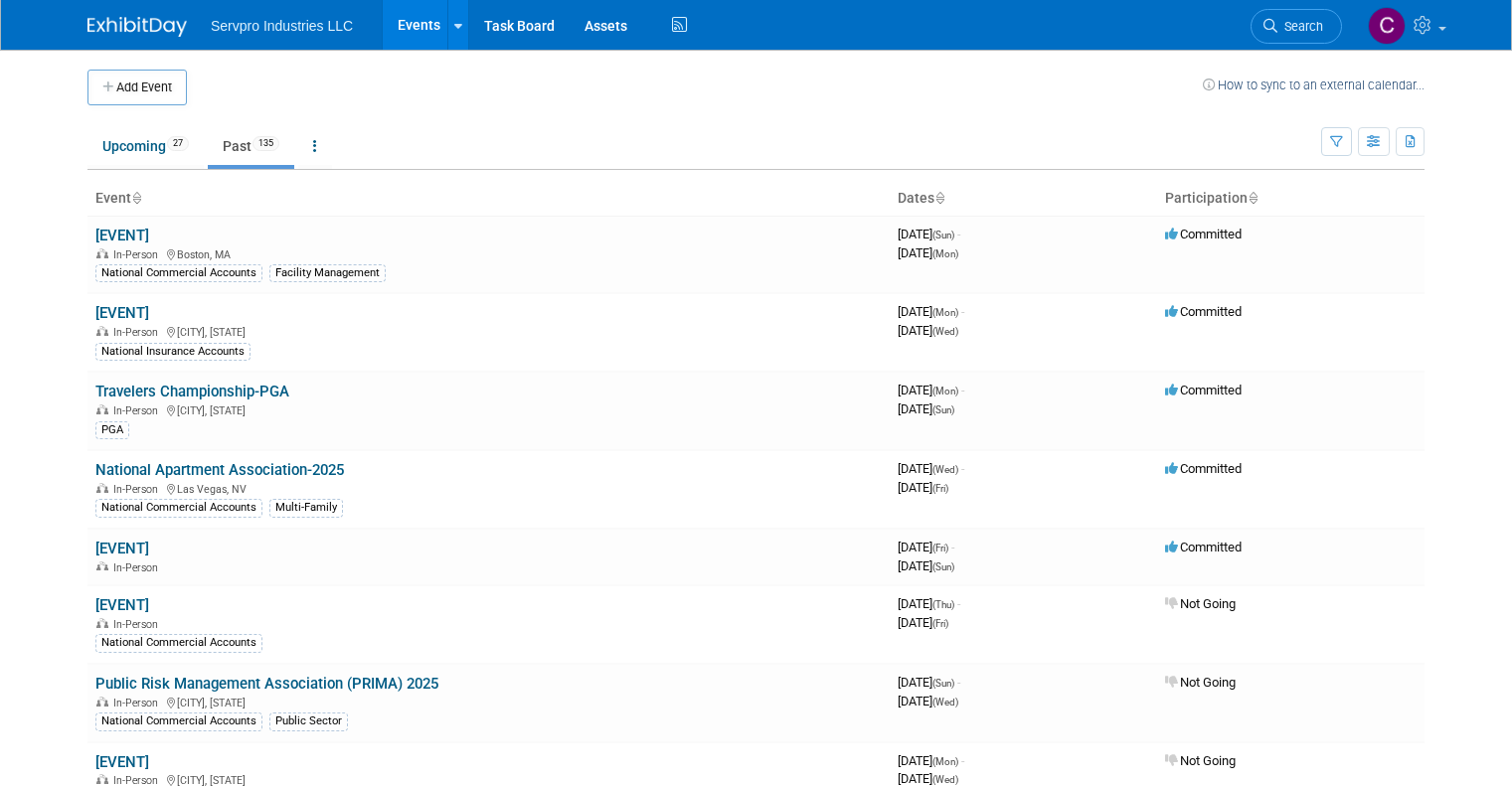 scroll, scrollTop: 0, scrollLeft: 0, axis: both 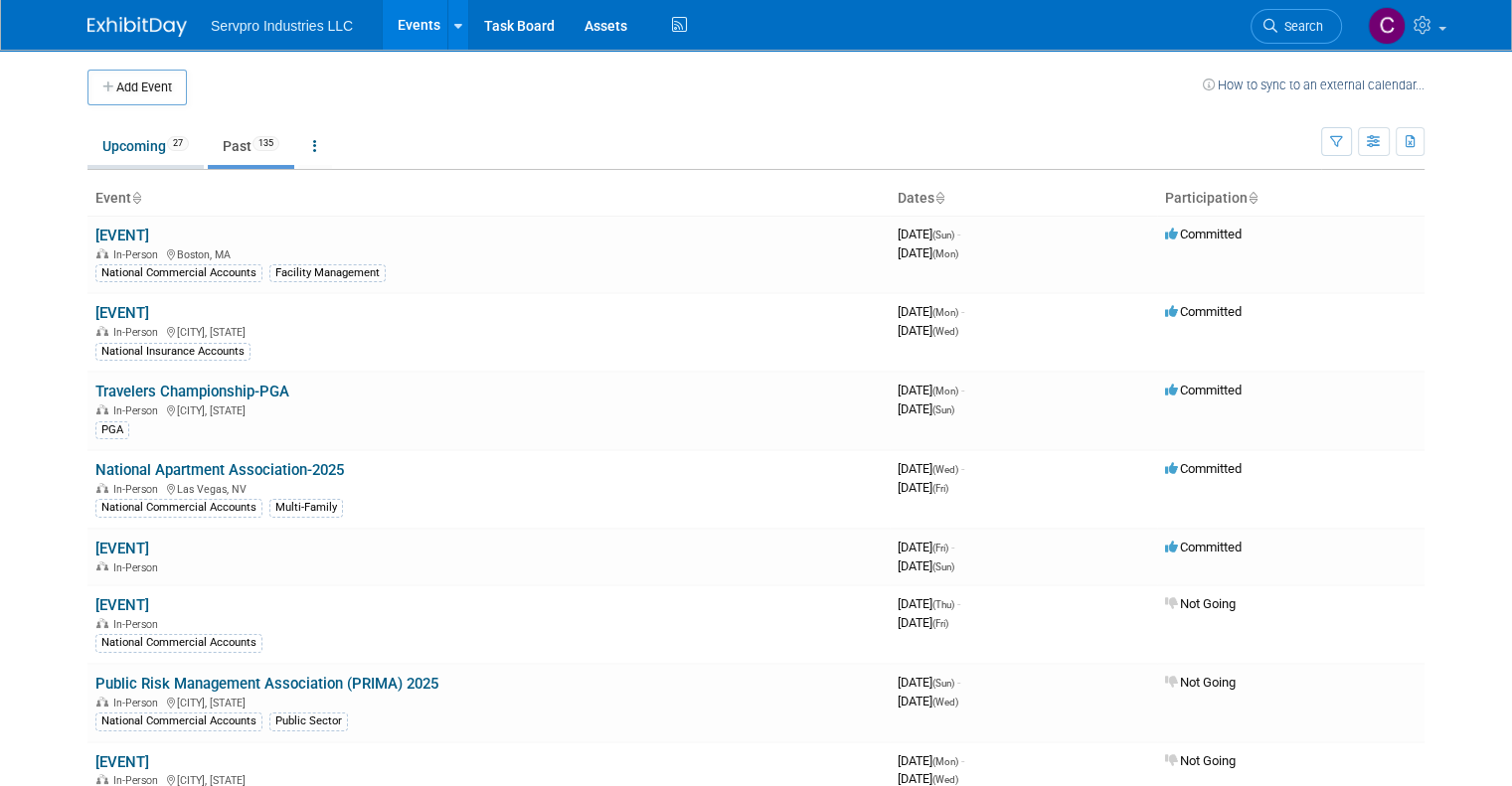click on "[DATE]" at bounding box center [145, 146] 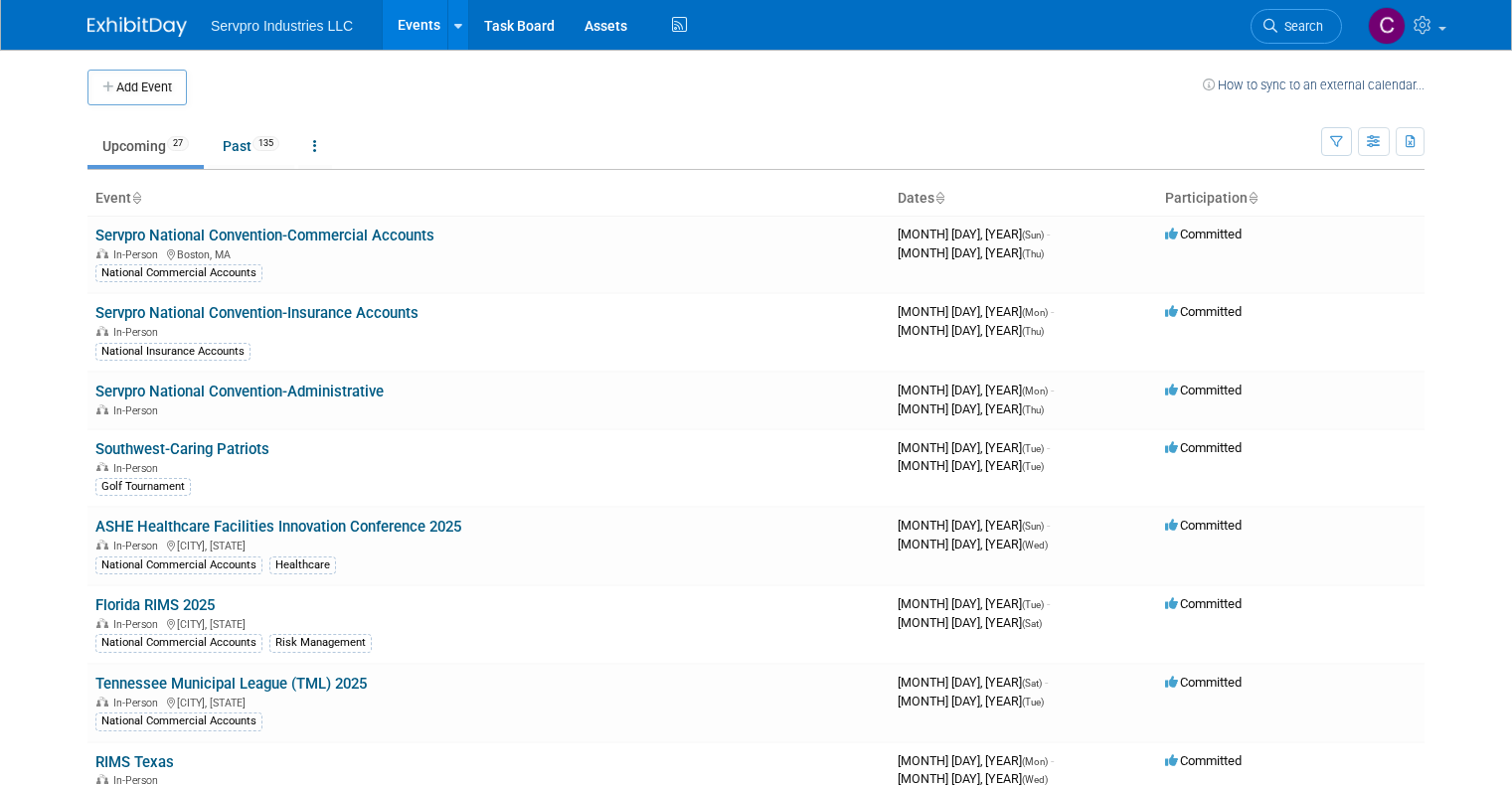 scroll, scrollTop: 0, scrollLeft: 0, axis: both 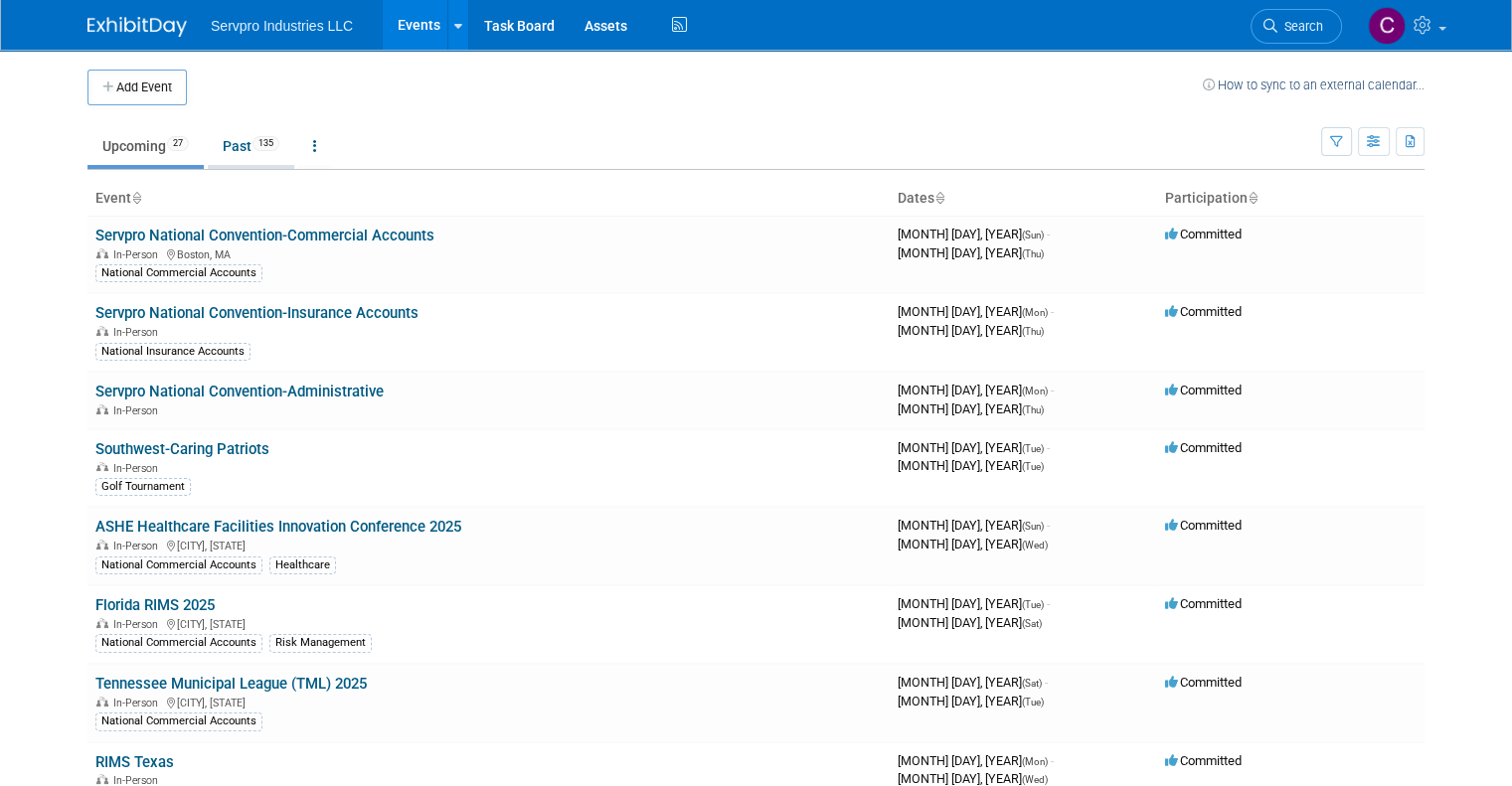 click on "Past
[NUMBER]" at bounding box center [251, 148] 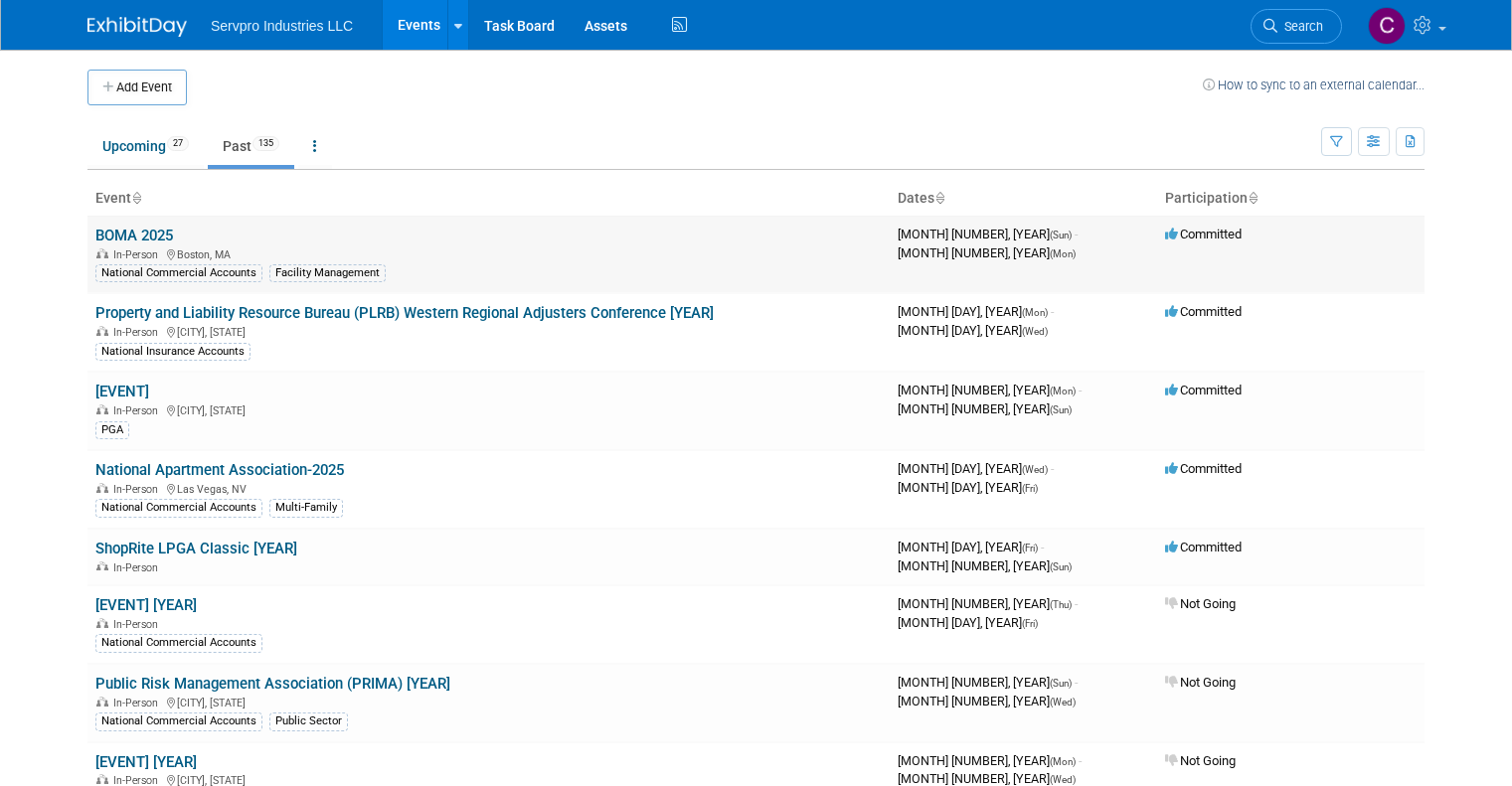 scroll, scrollTop: 0, scrollLeft: 0, axis: both 